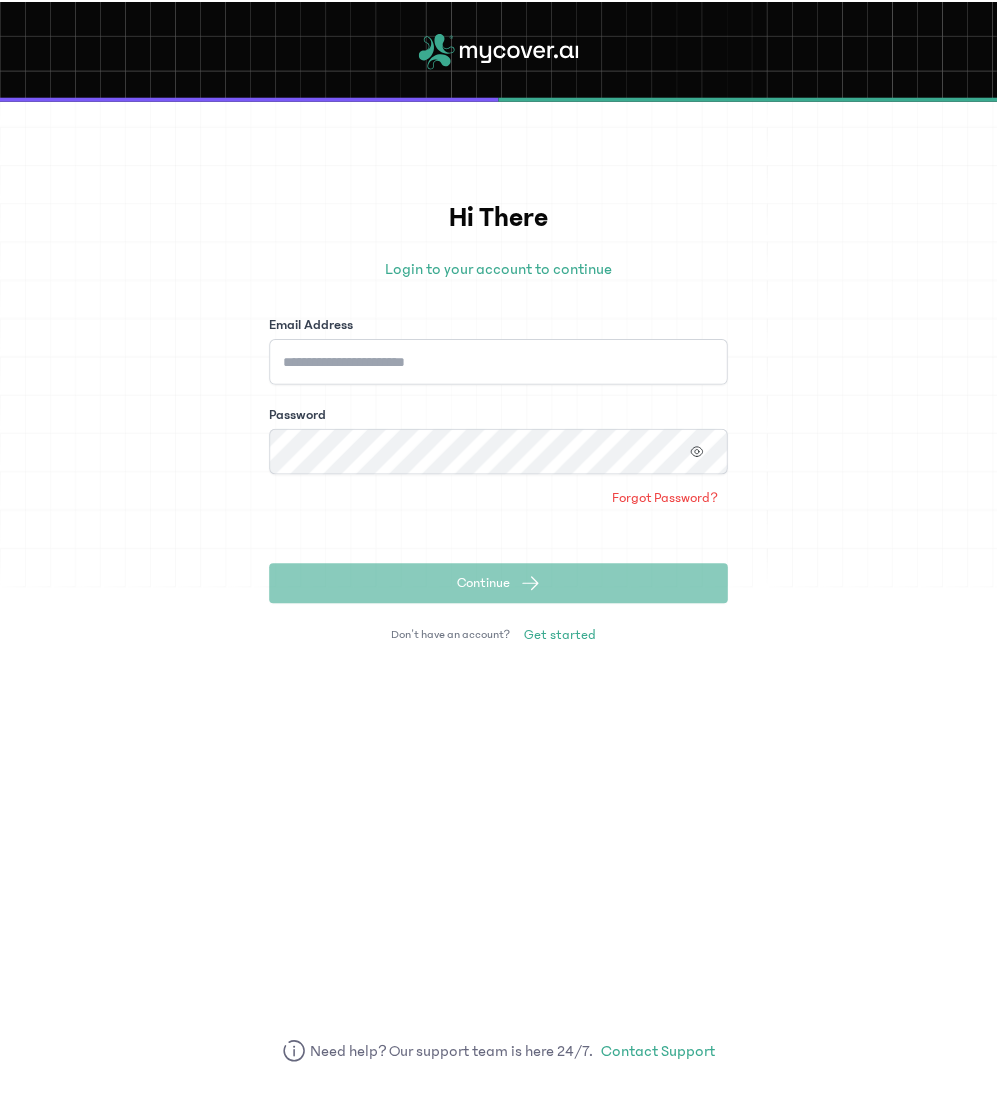 scroll, scrollTop: 0, scrollLeft: 0, axis: both 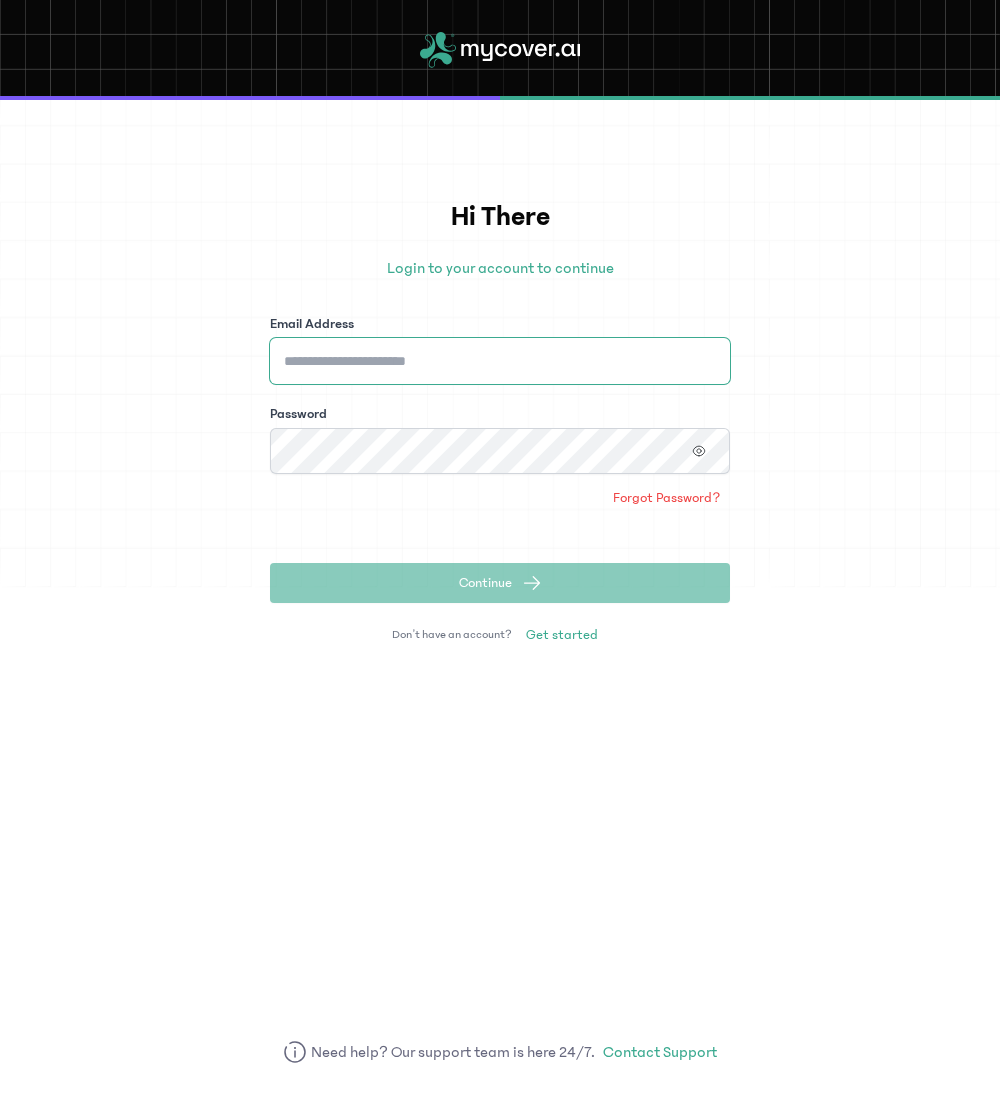 click on "Email Address" at bounding box center [500, 361] 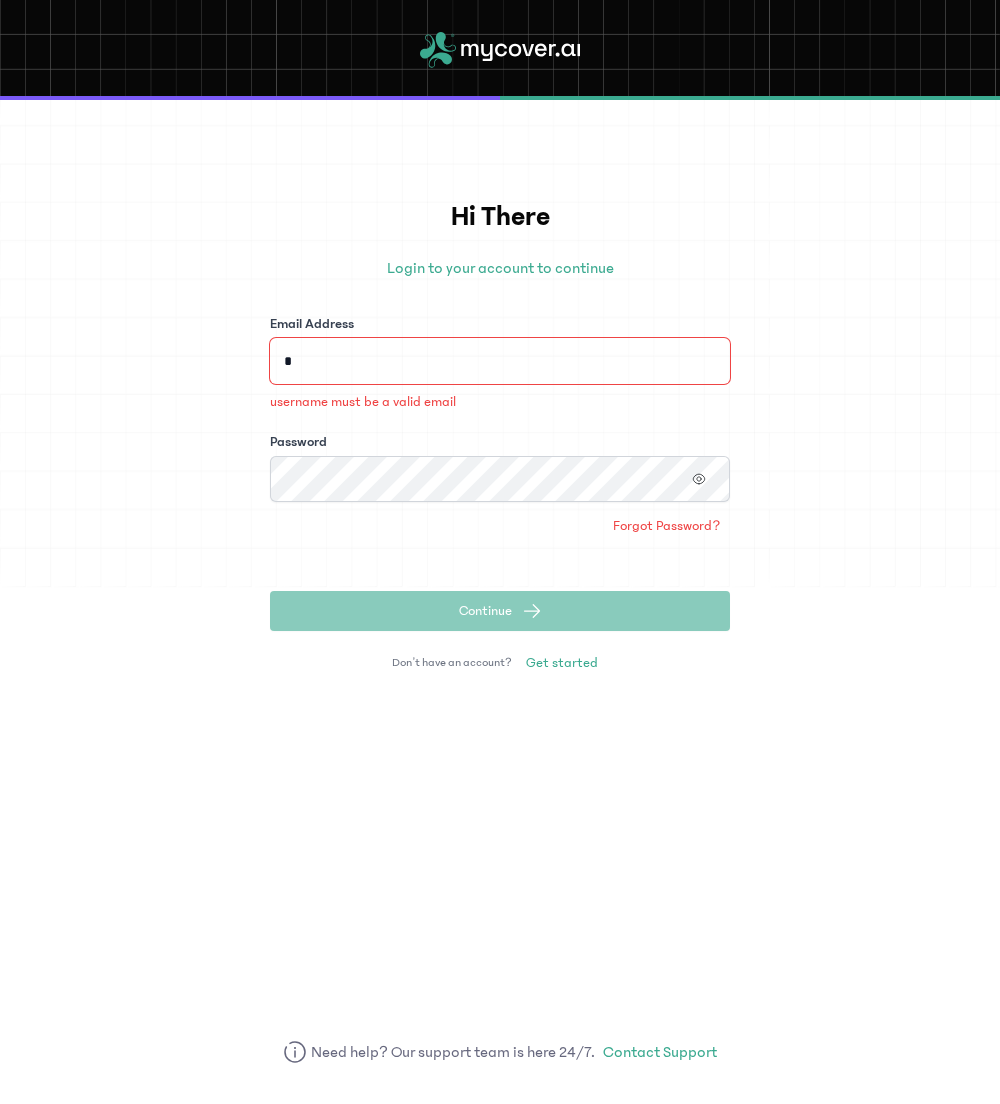 type on "**********" 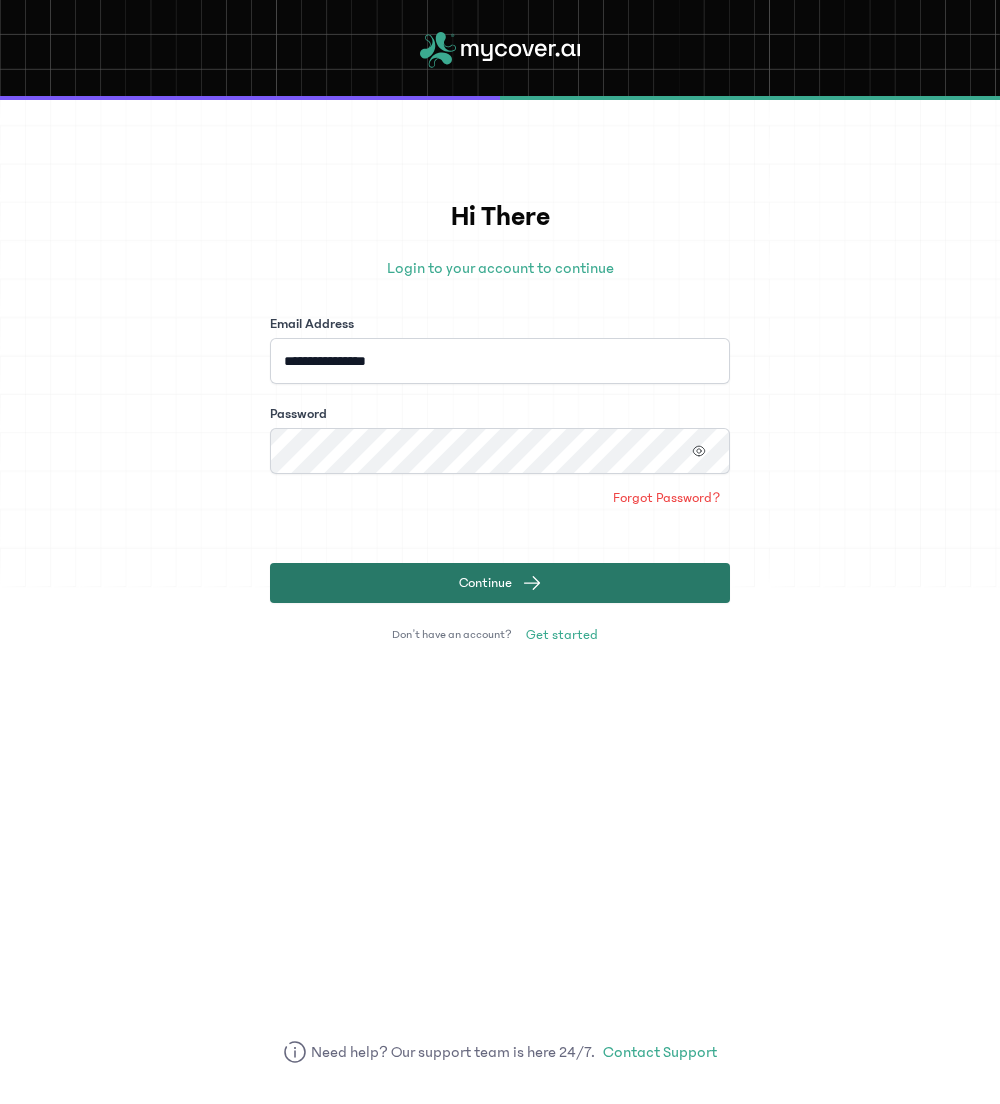 click on "Continue" 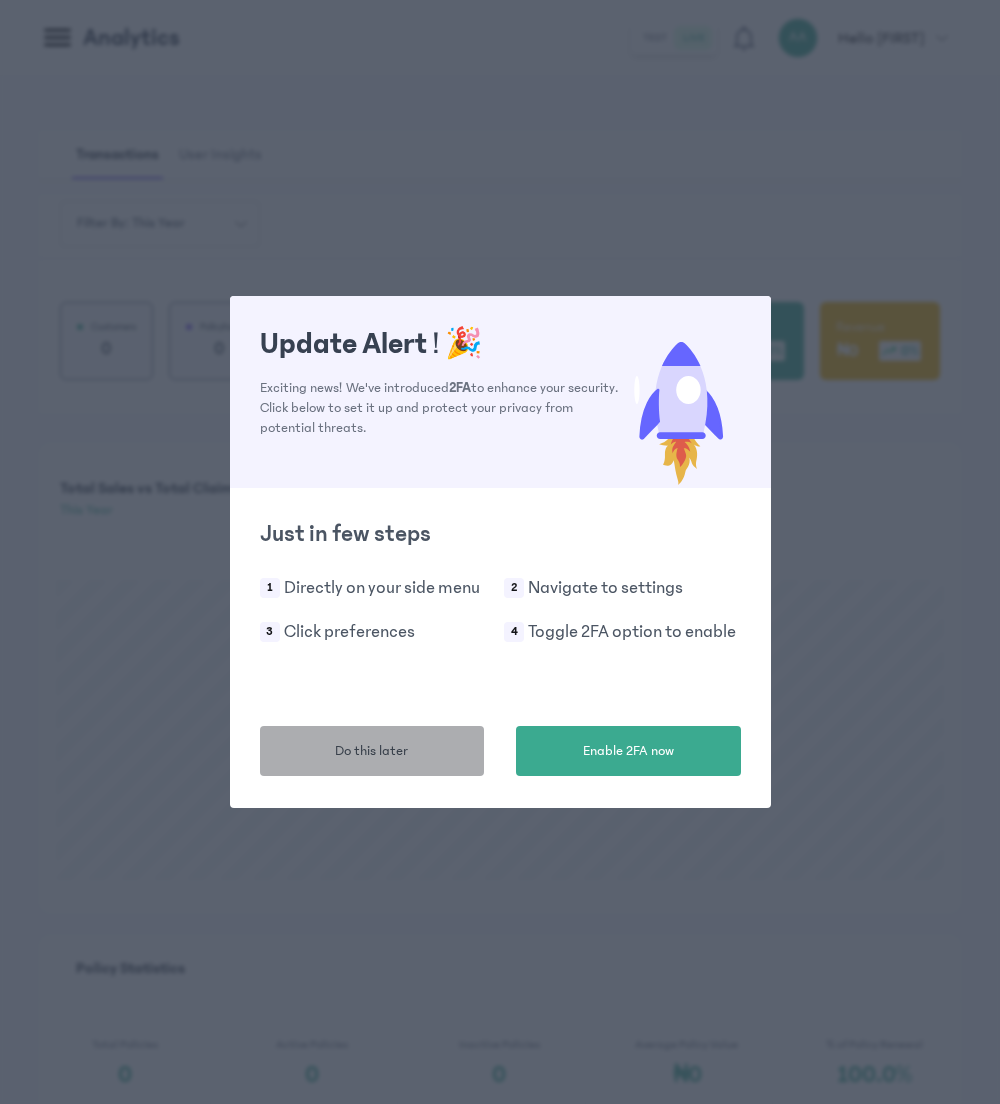 click on "Do this later" at bounding box center (371, 751) 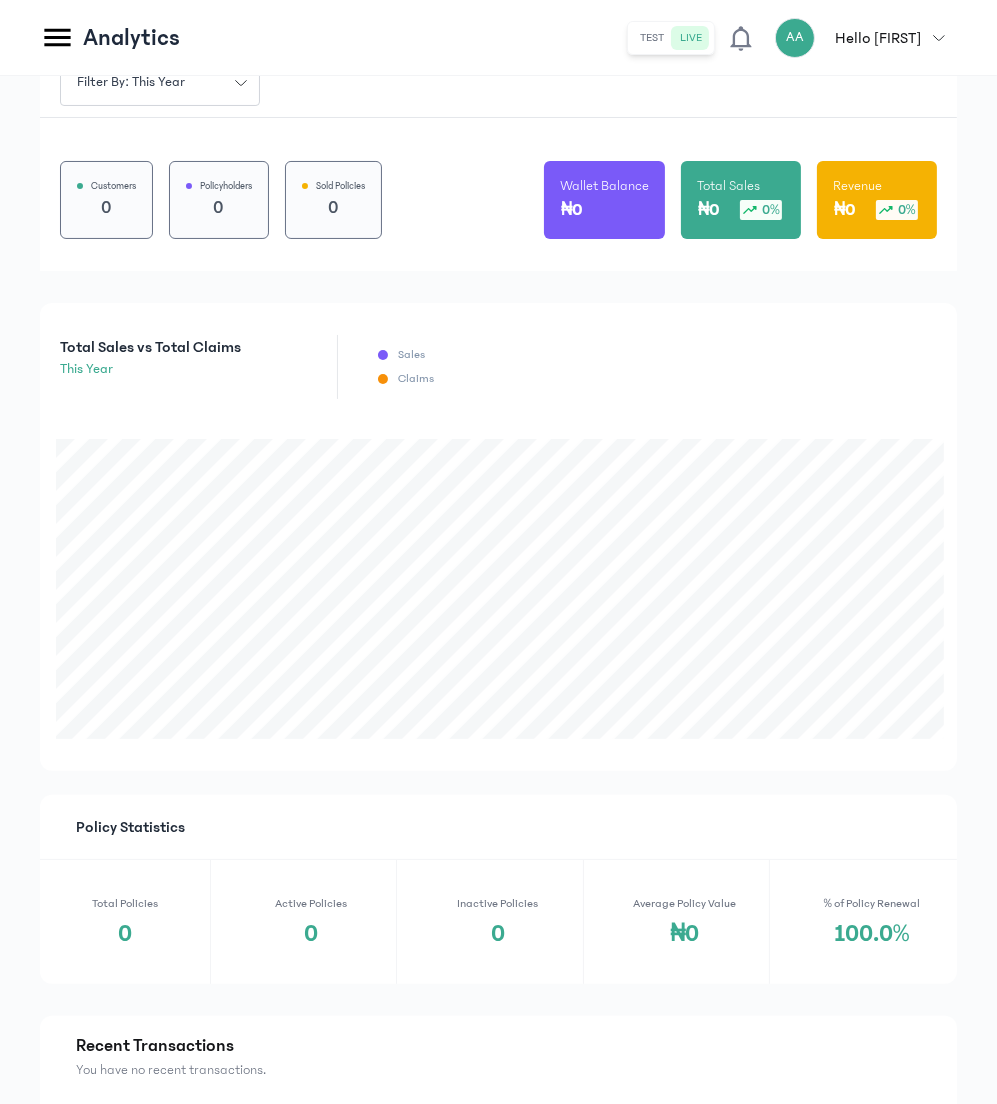scroll, scrollTop: 0, scrollLeft: 0, axis: both 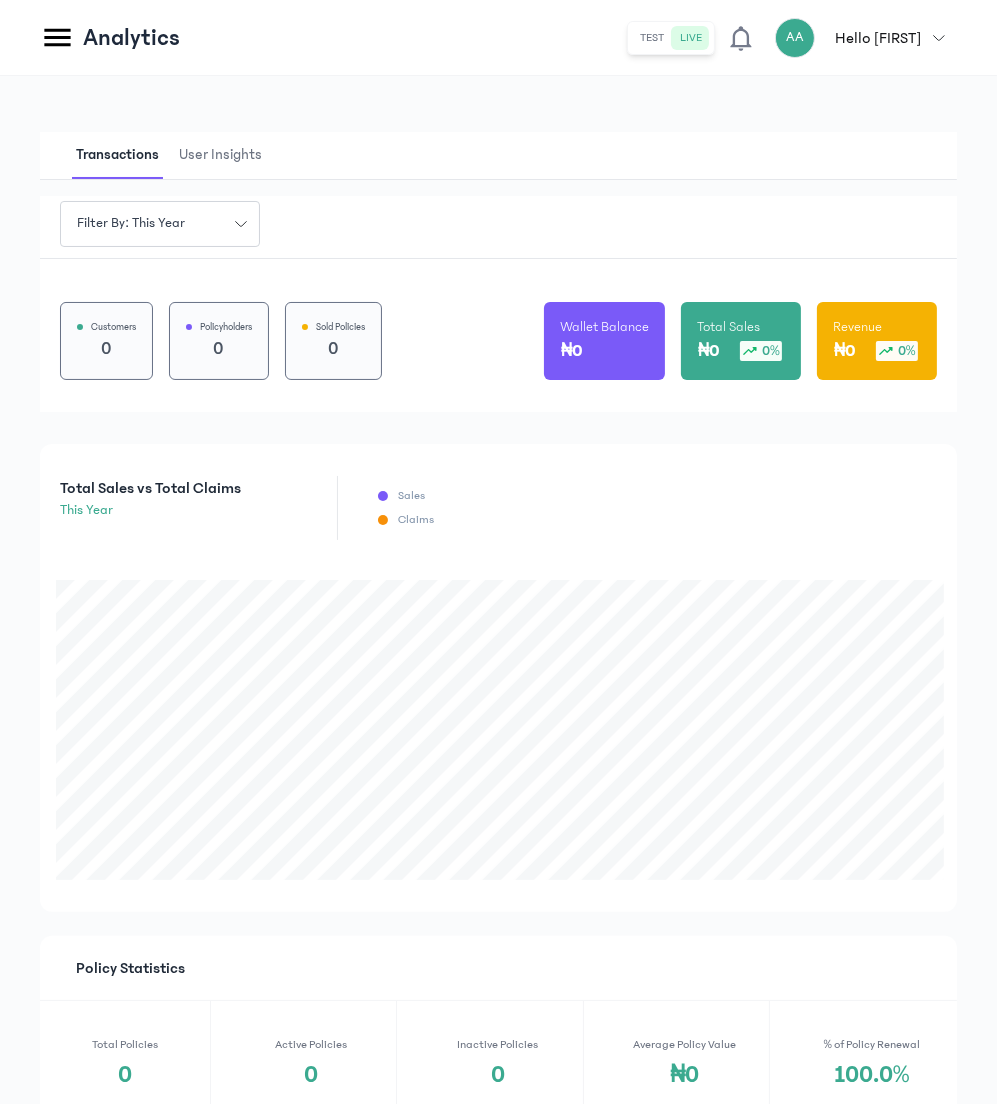 click on "User Insights" at bounding box center (220, 155) 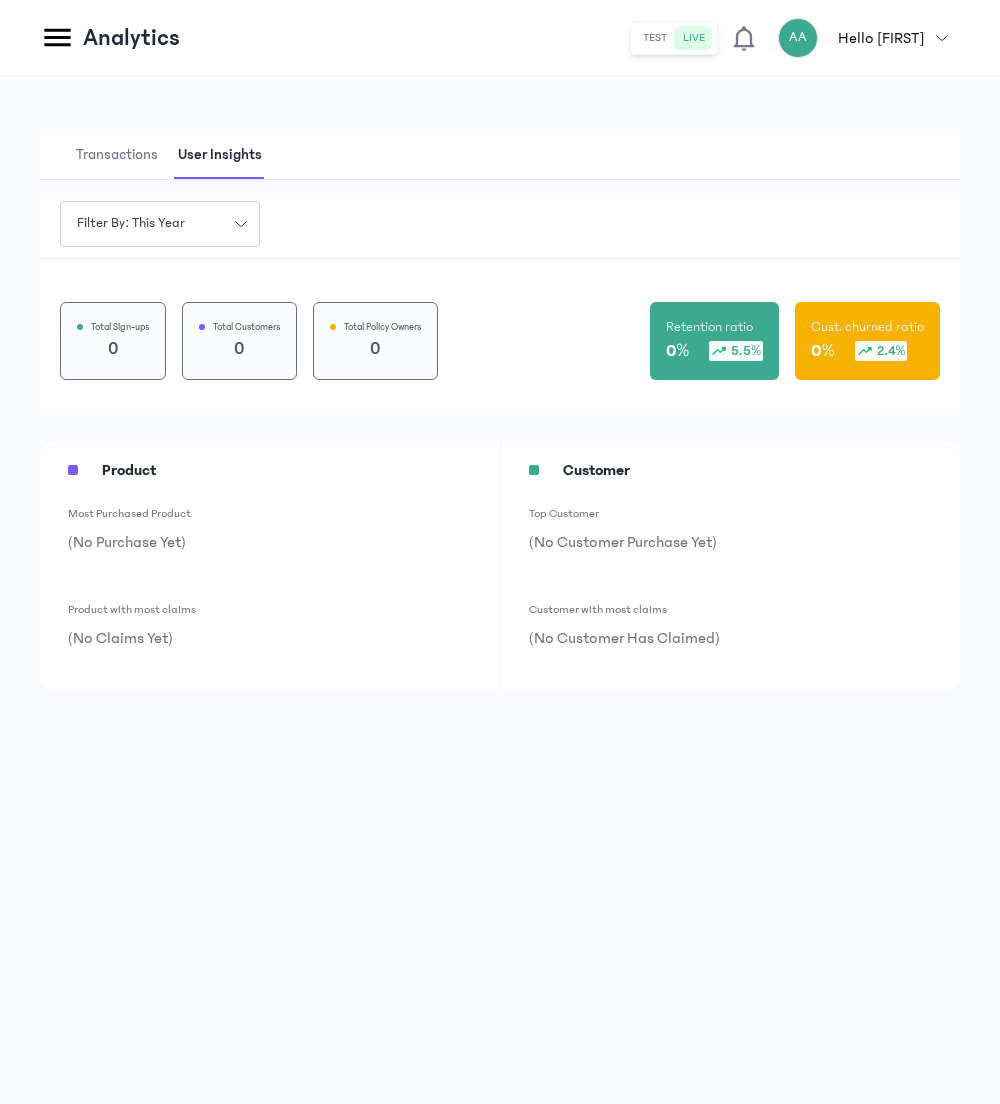 click on "Transactions" at bounding box center (117, 155) 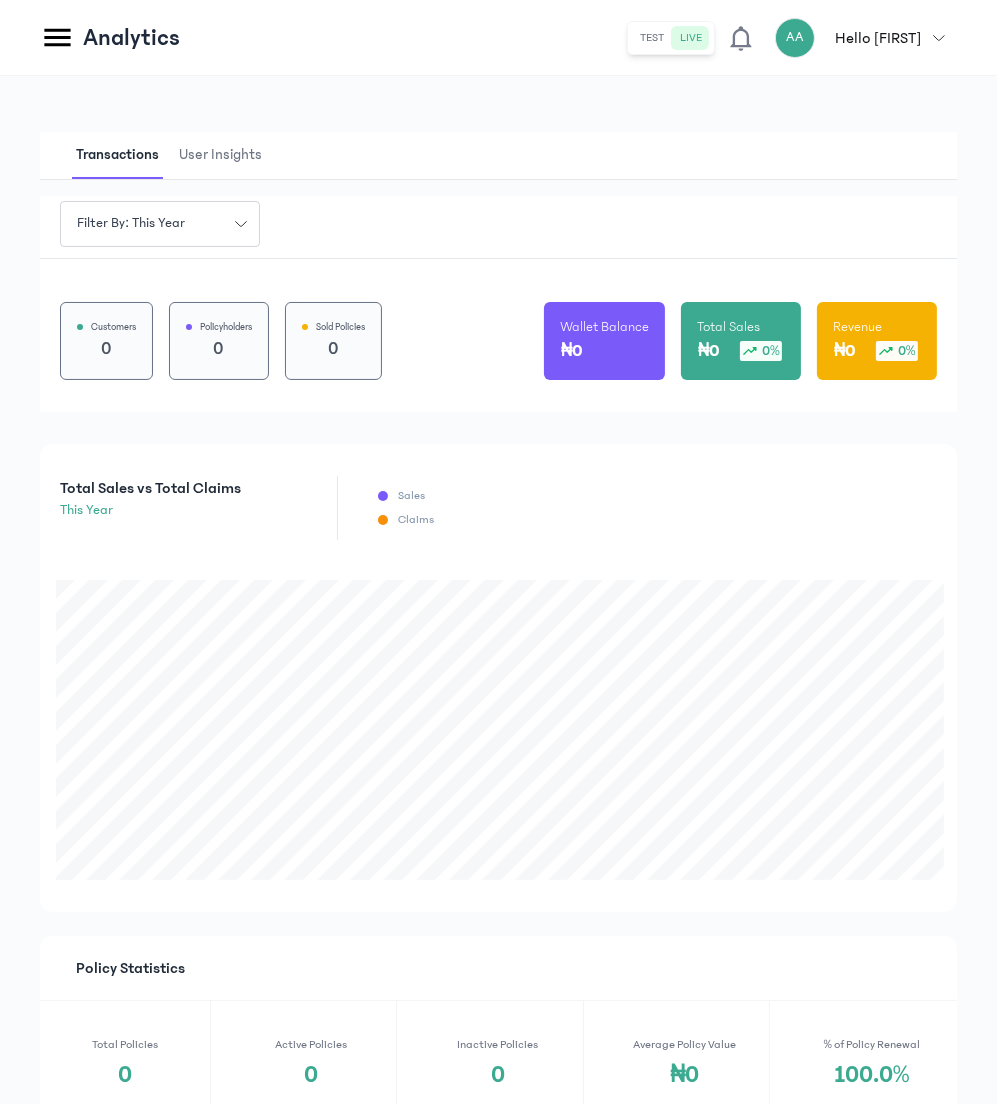 click on "User Insights" at bounding box center [220, 155] 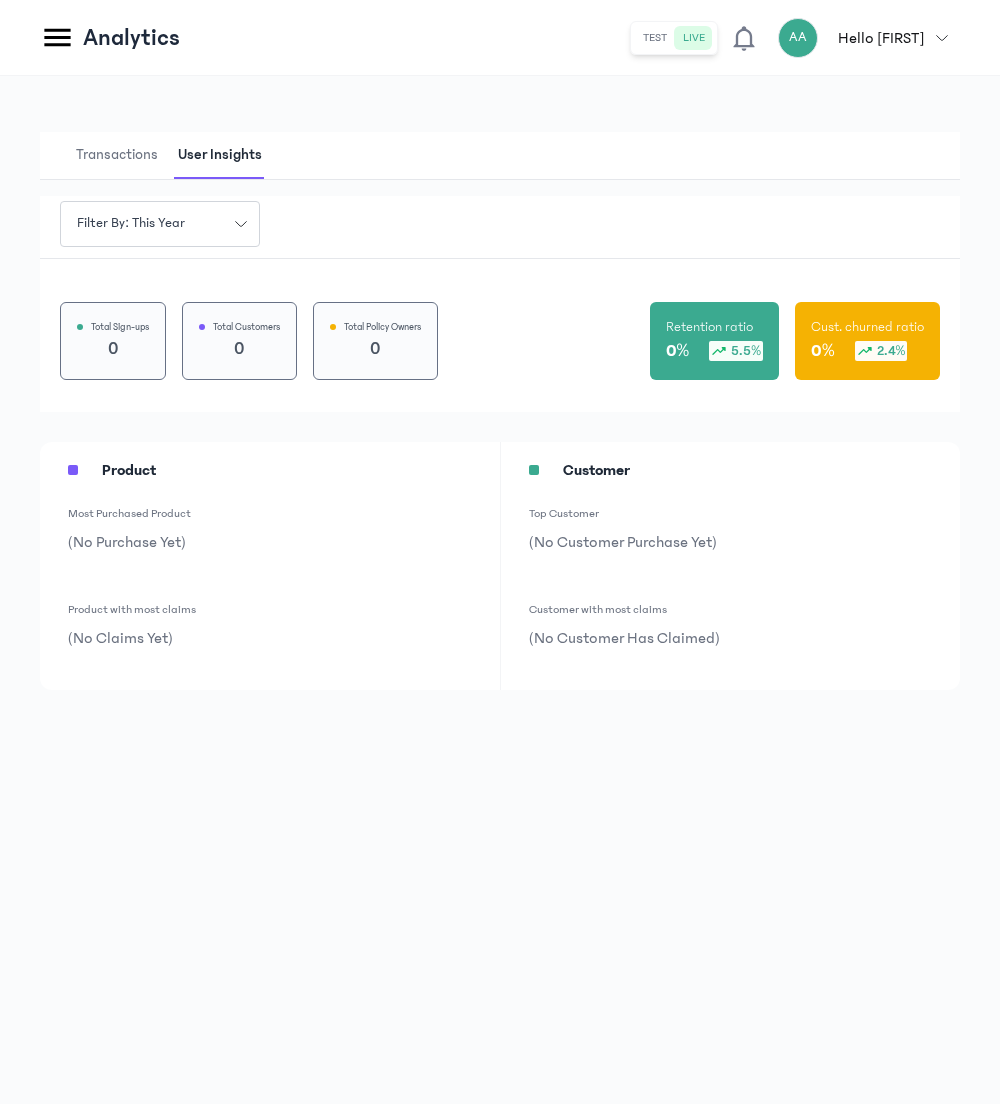 click 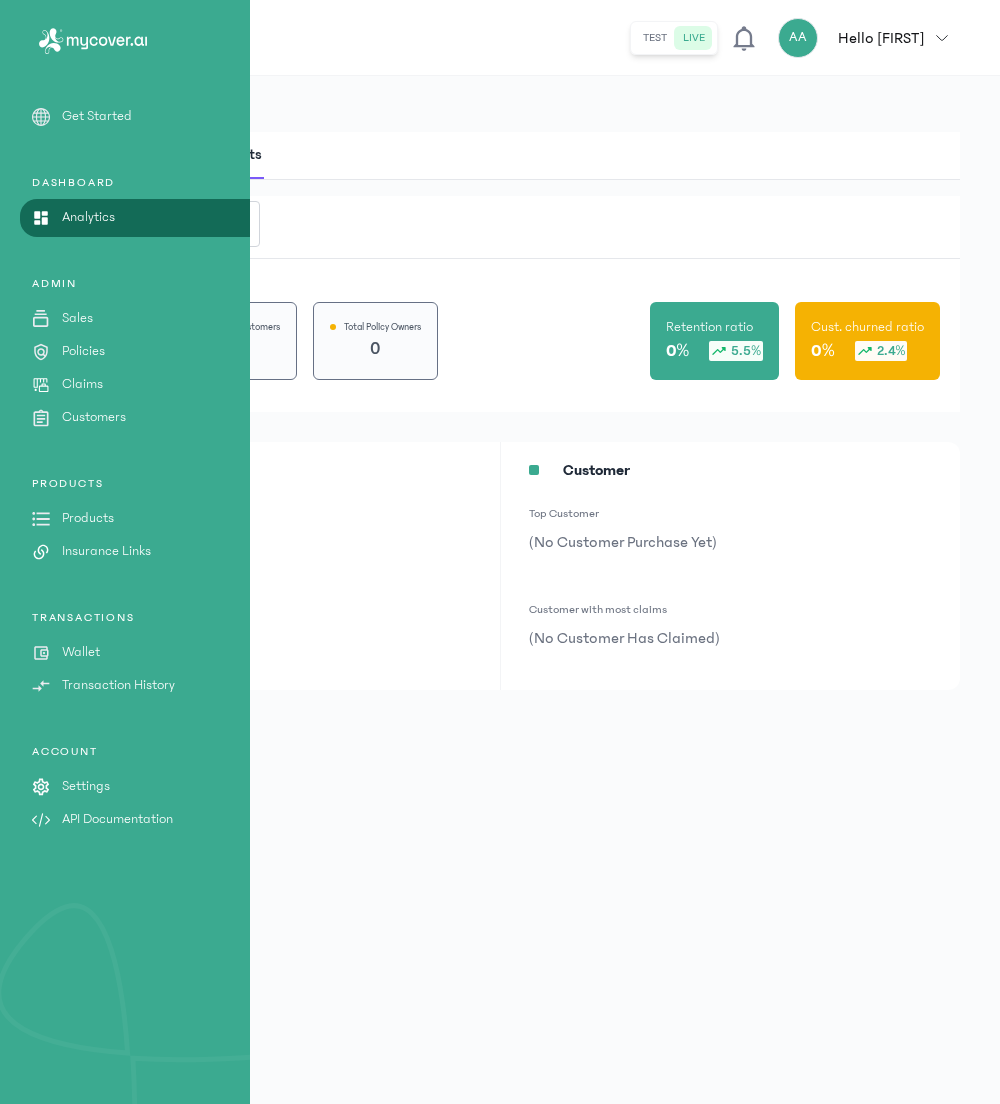 click on "Sales" at bounding box center [77, 318] 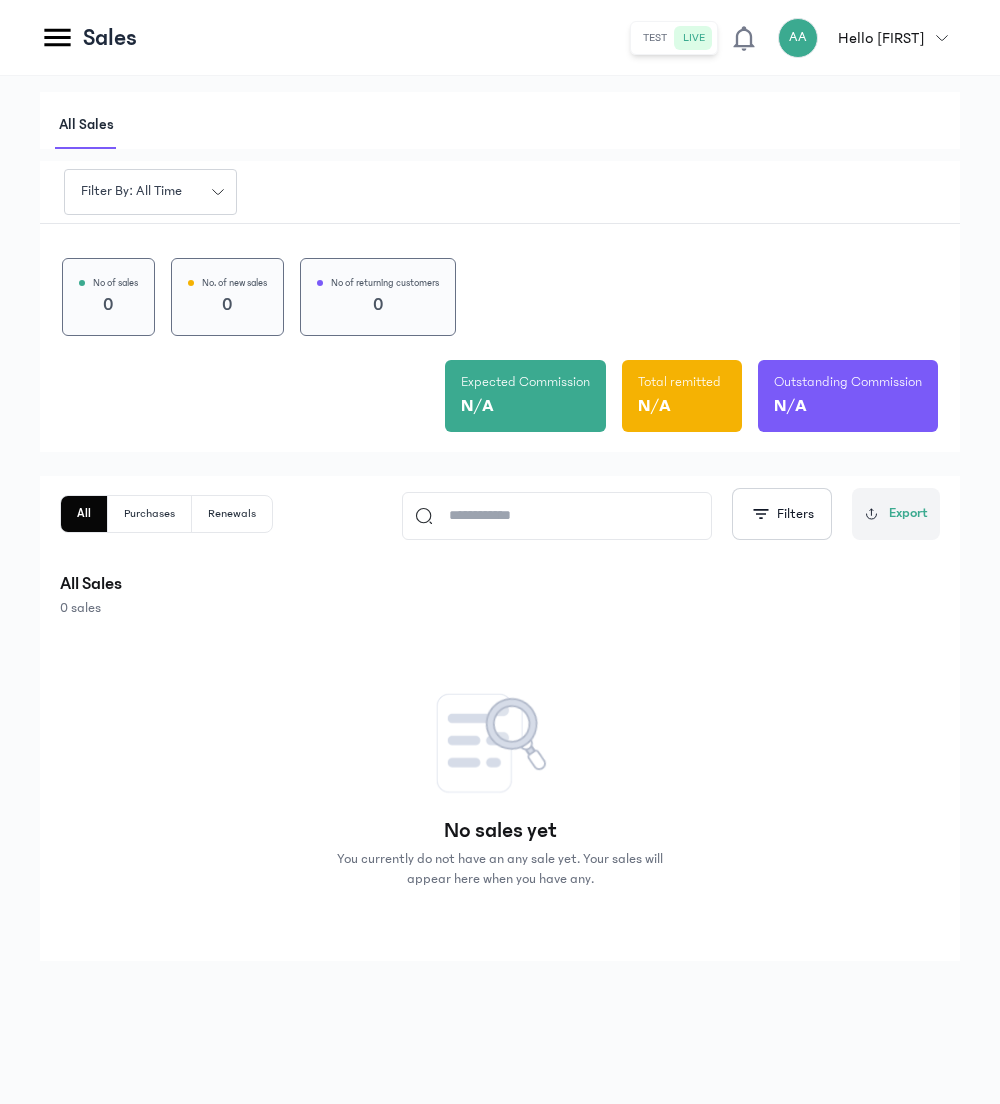 click 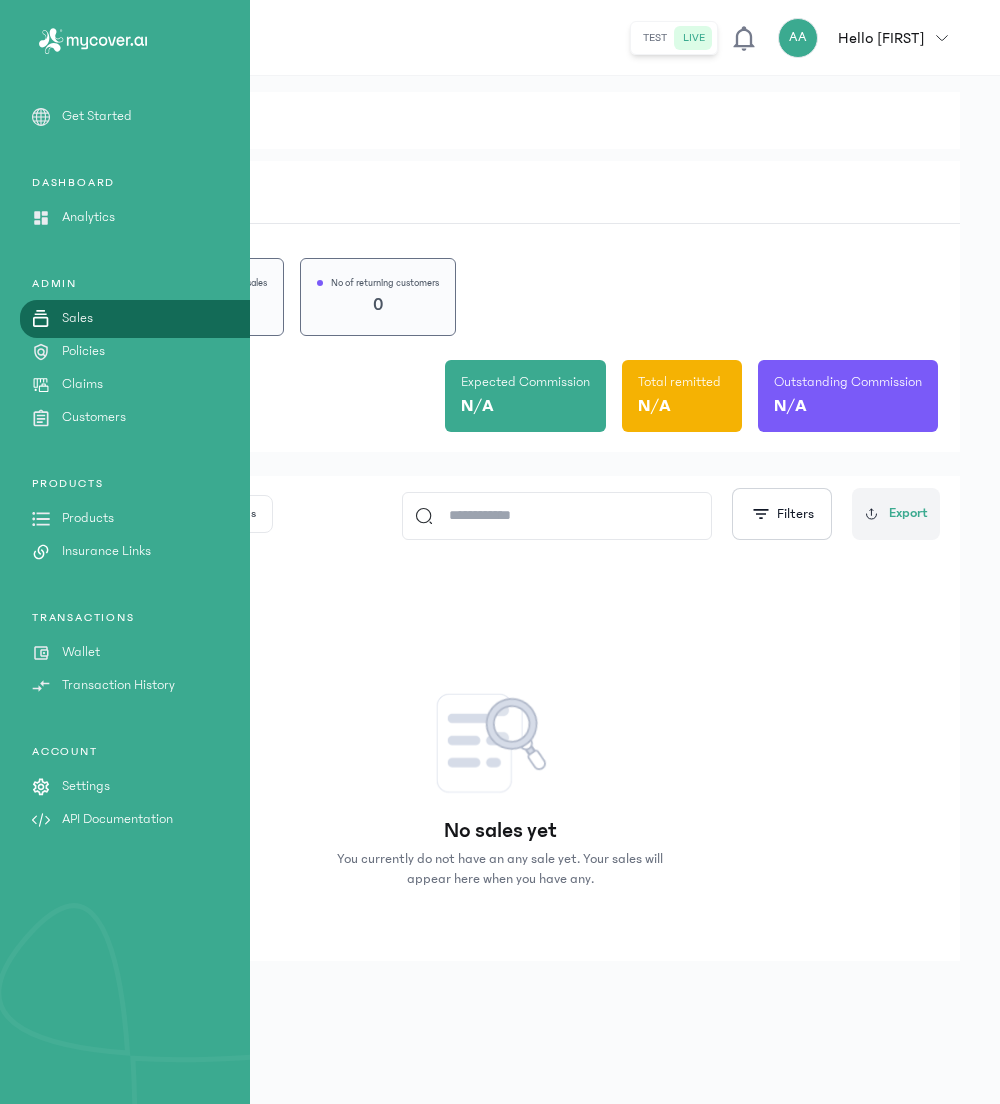 click on "Policies" 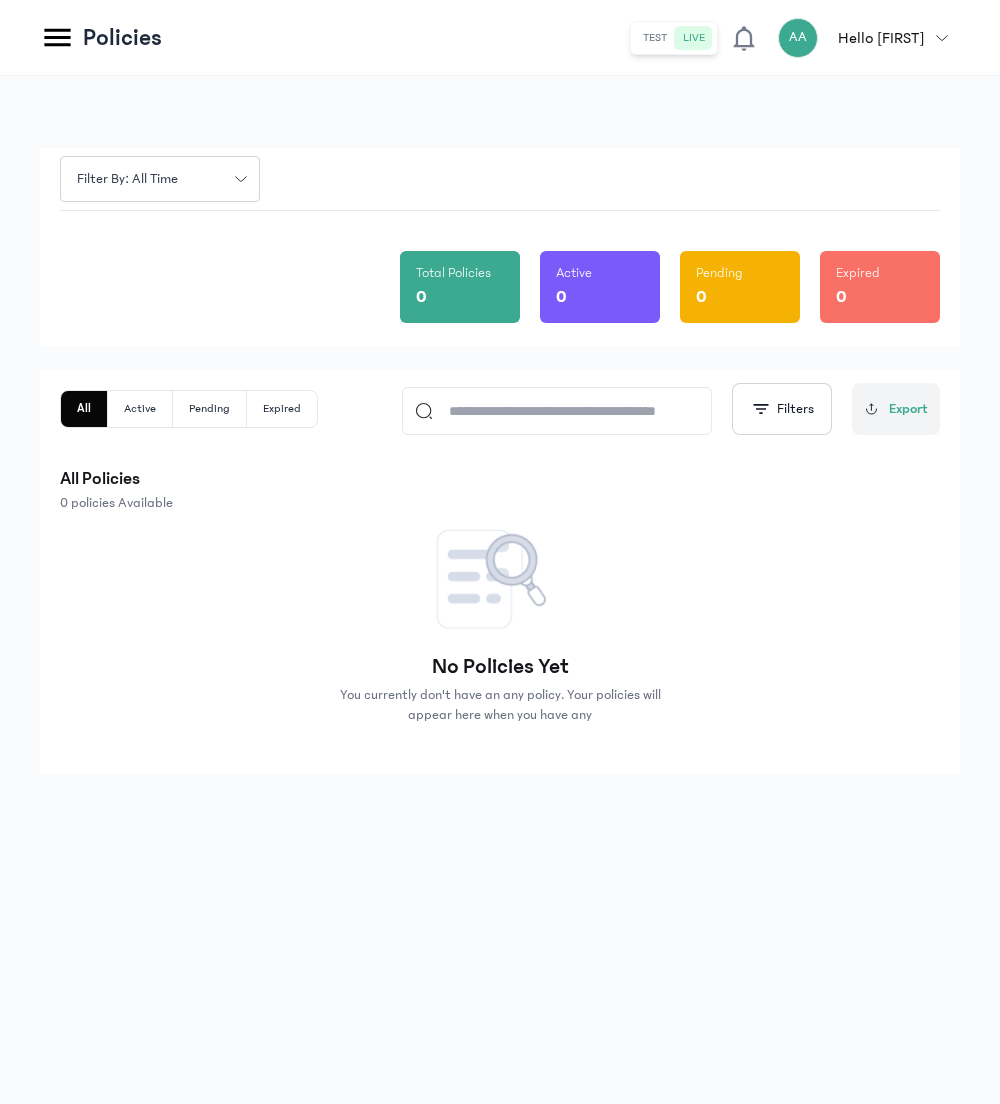 click 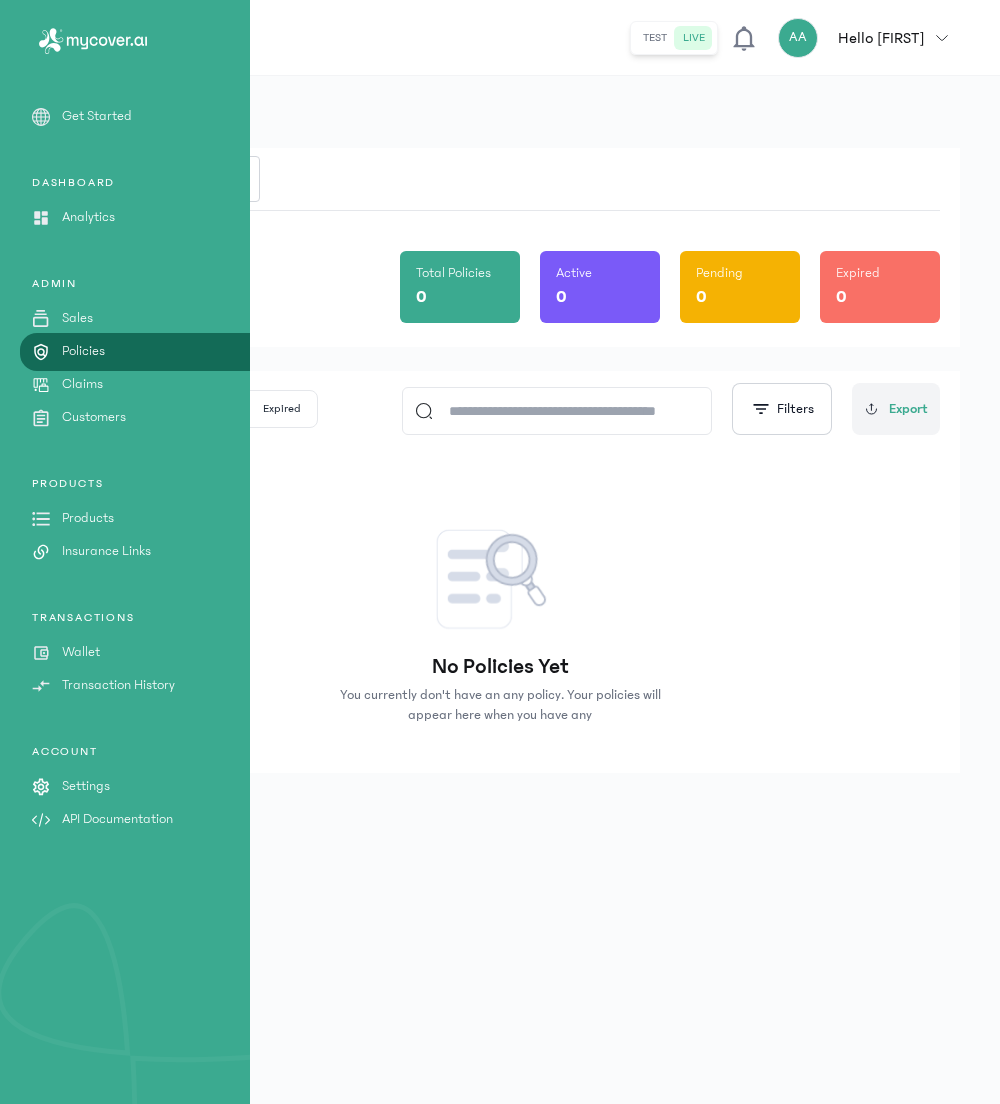click on "Wallet" at bounding box center [81, 652] 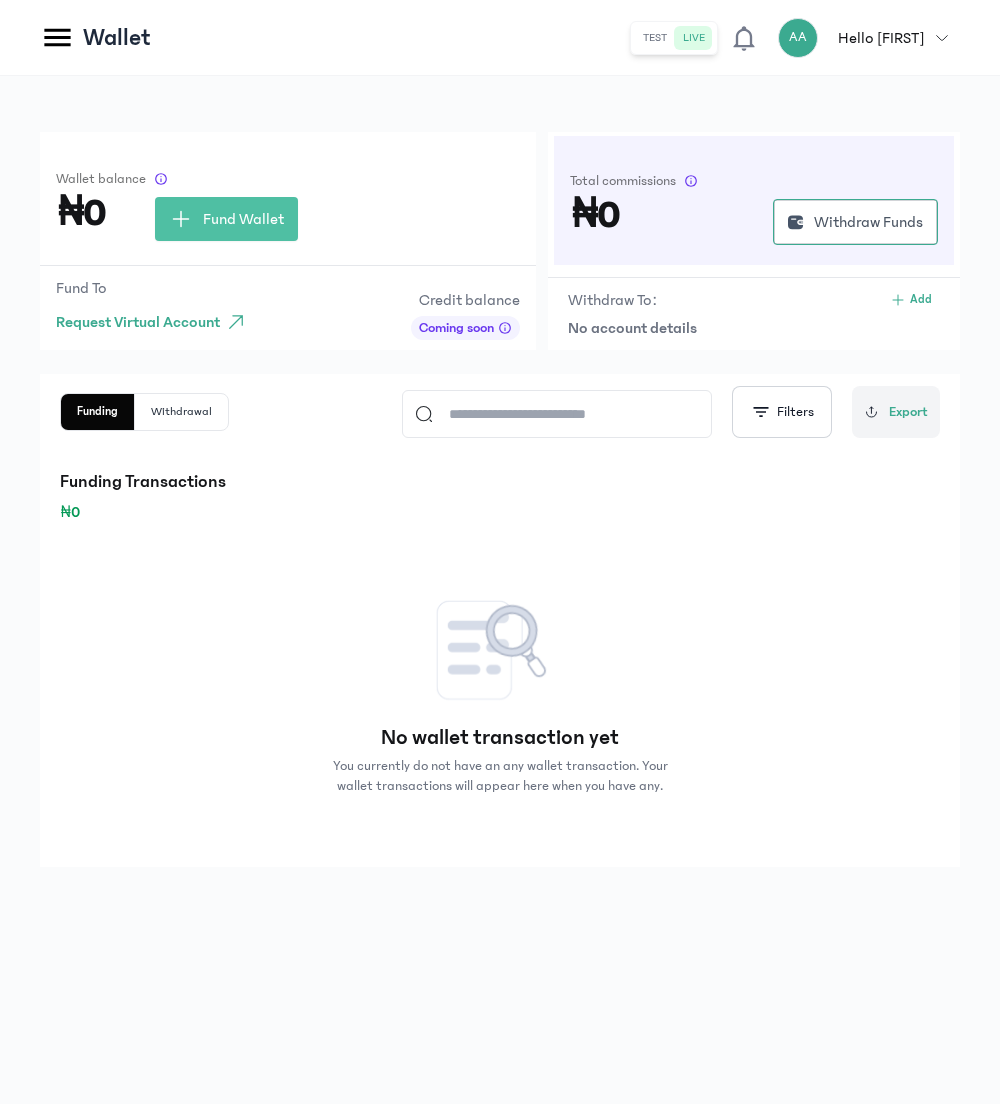click 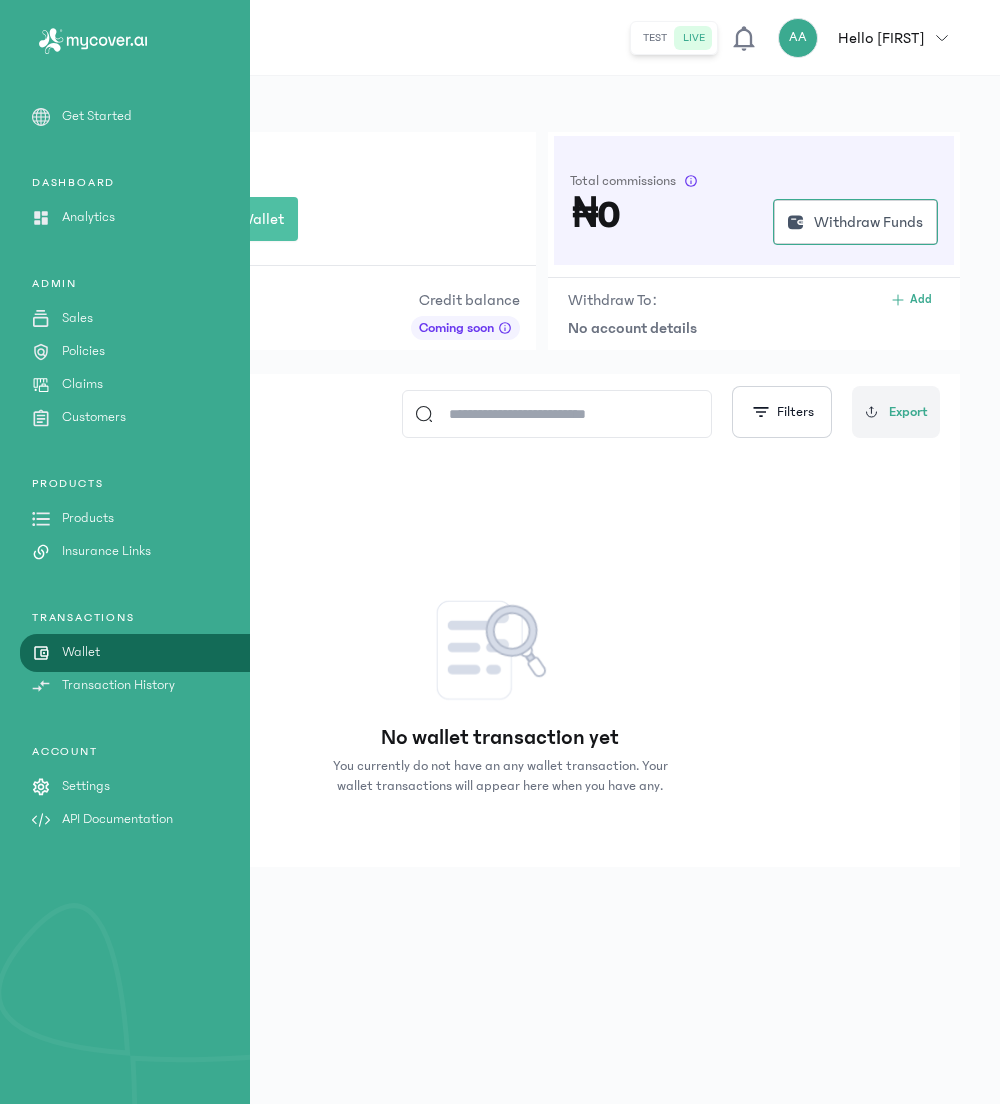 click on "Transaction History" at bounding box center [118, 685] 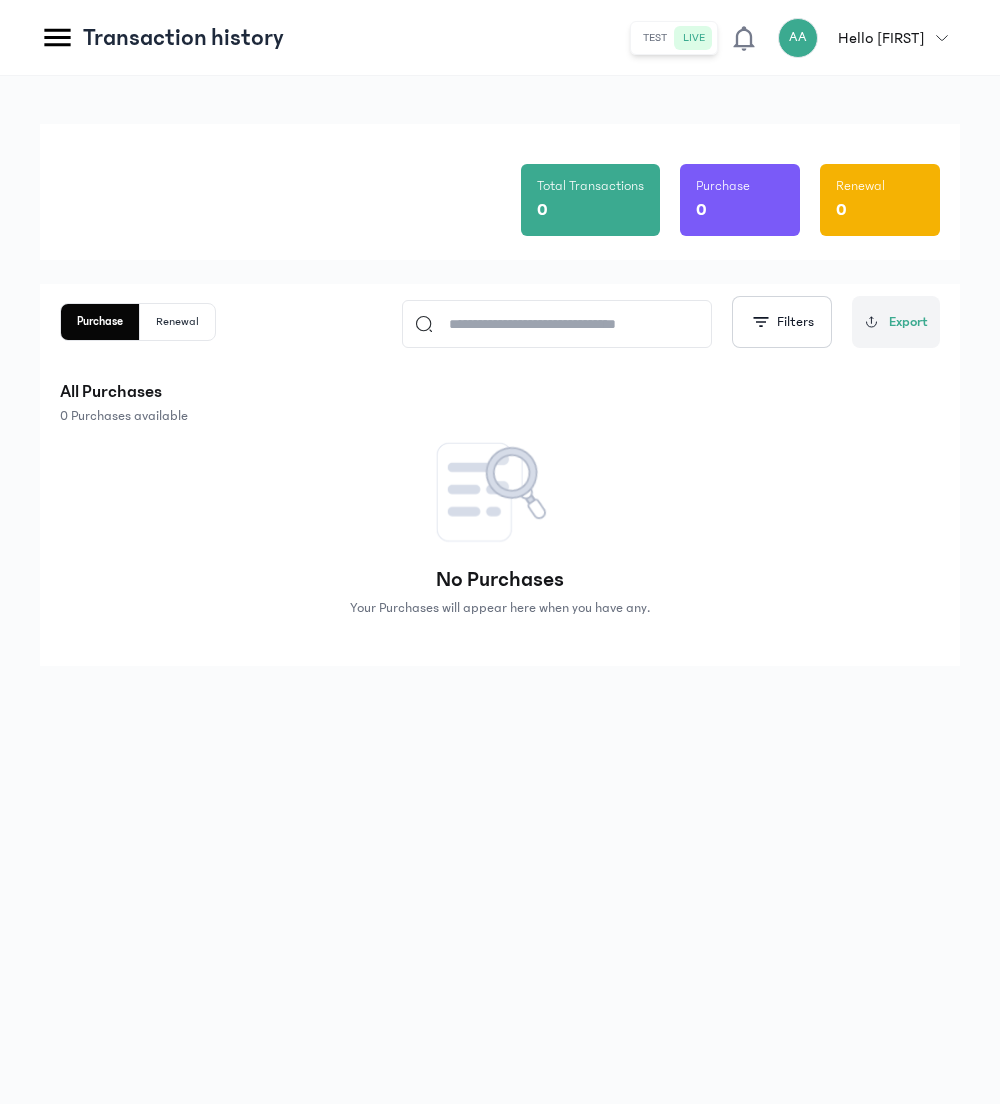 click 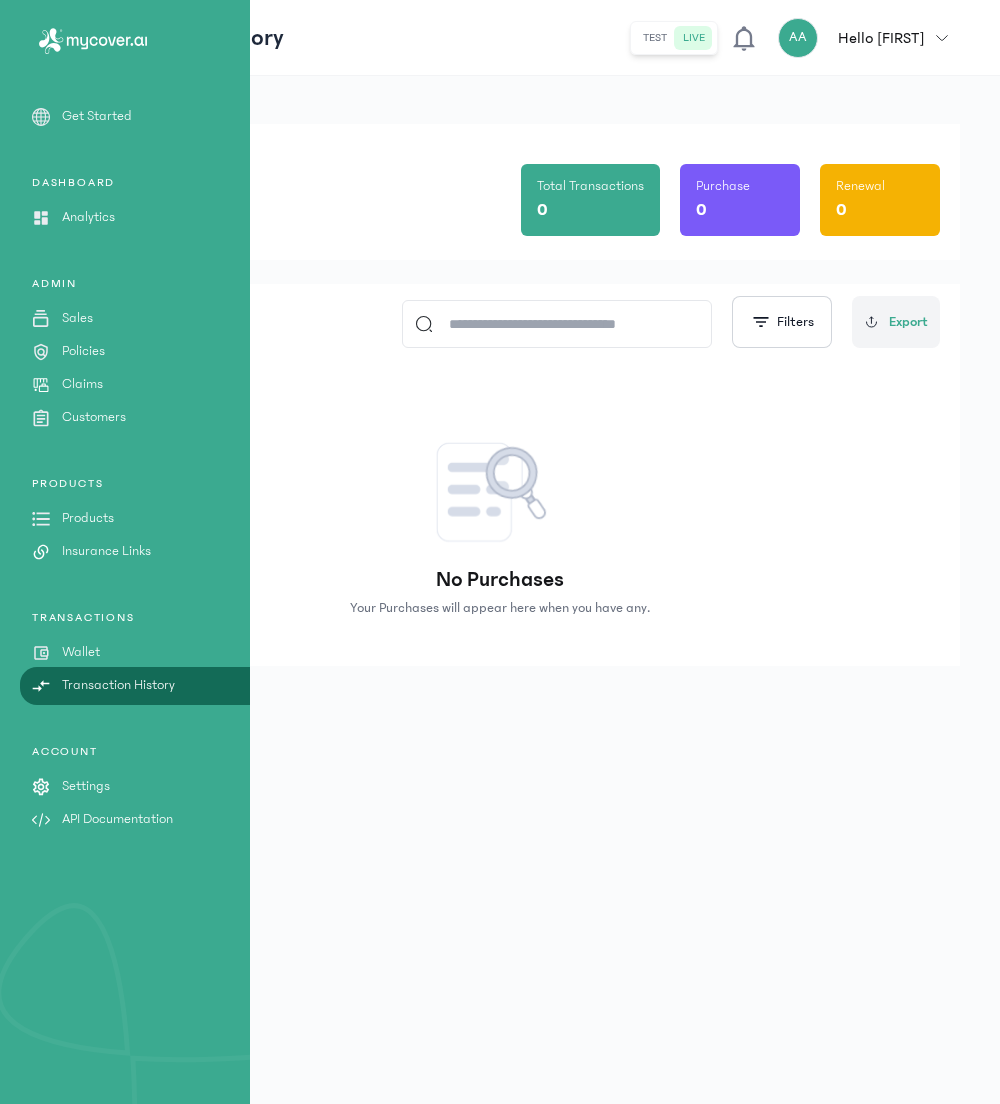 click on "Settings" at bounding box center [86, 786] 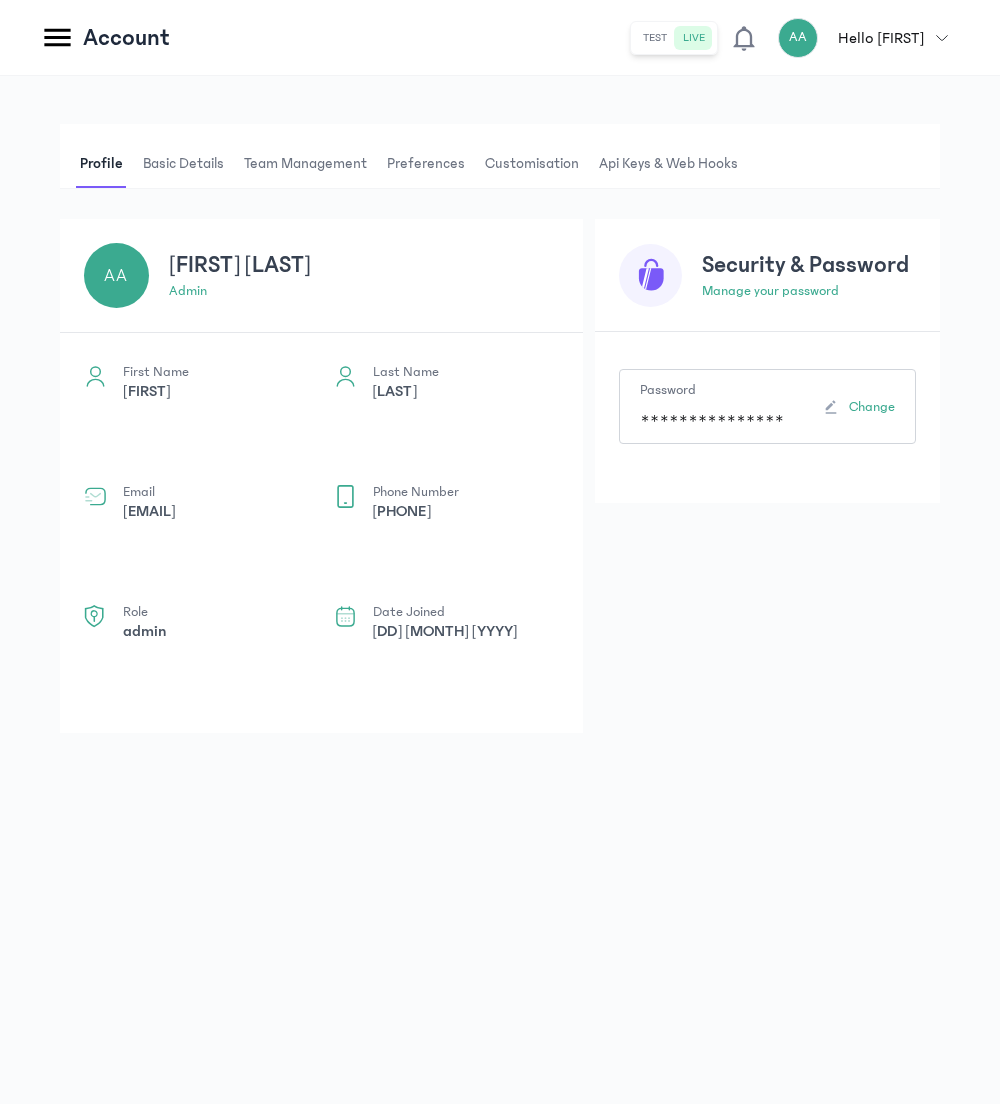 click on "Basic details" at bounding box center (183, 164) 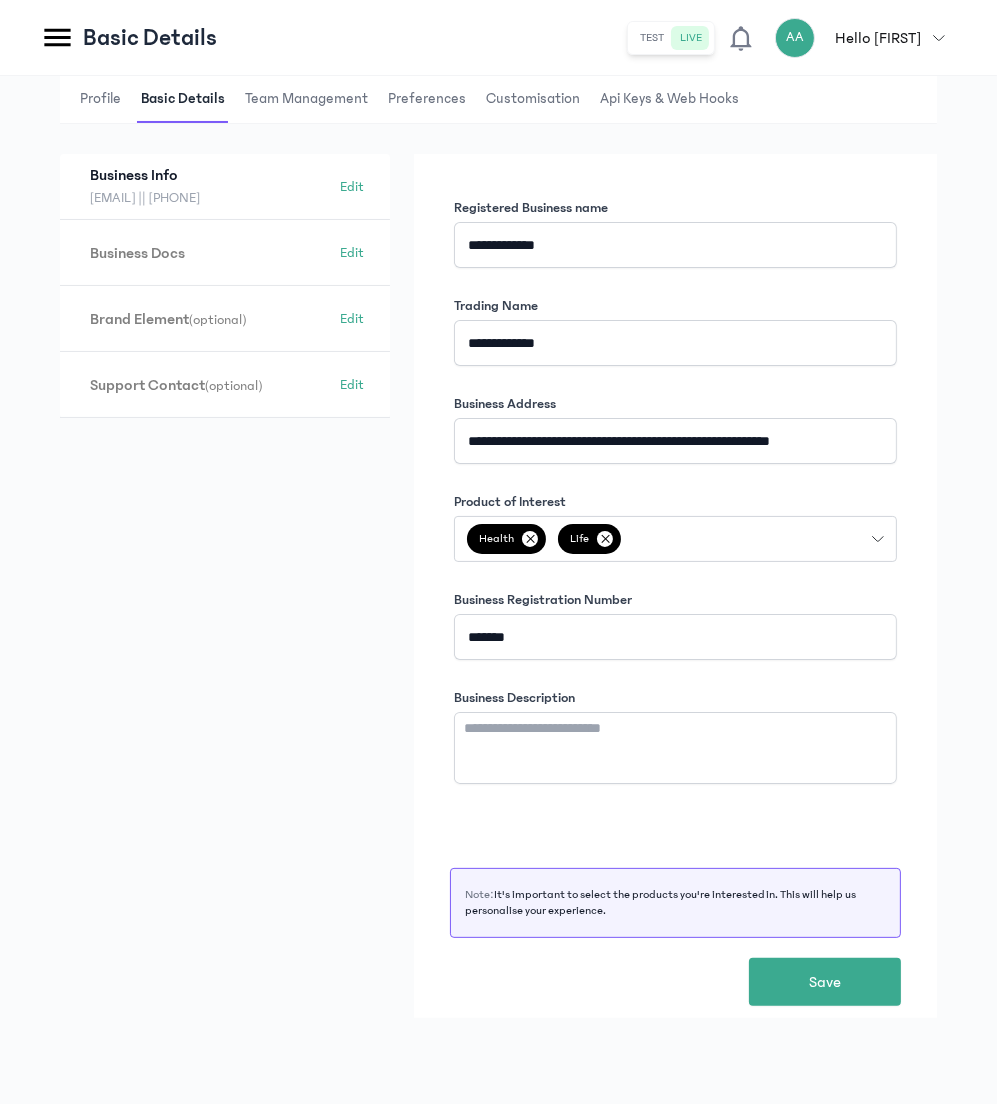 scroll, scrollTop: 0, scrollLeft: 0, axis: both 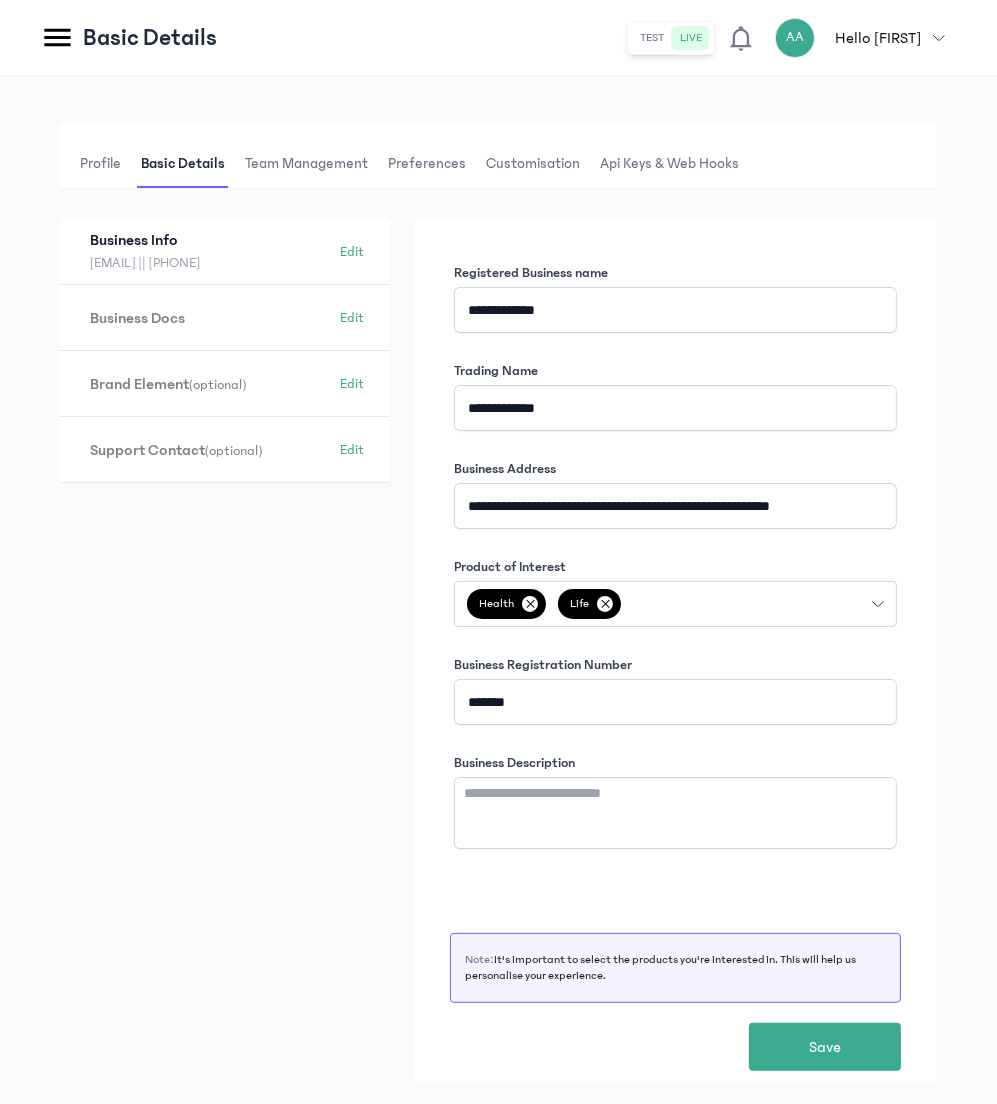 click on "Team Management" at bounding box center (306, 164) 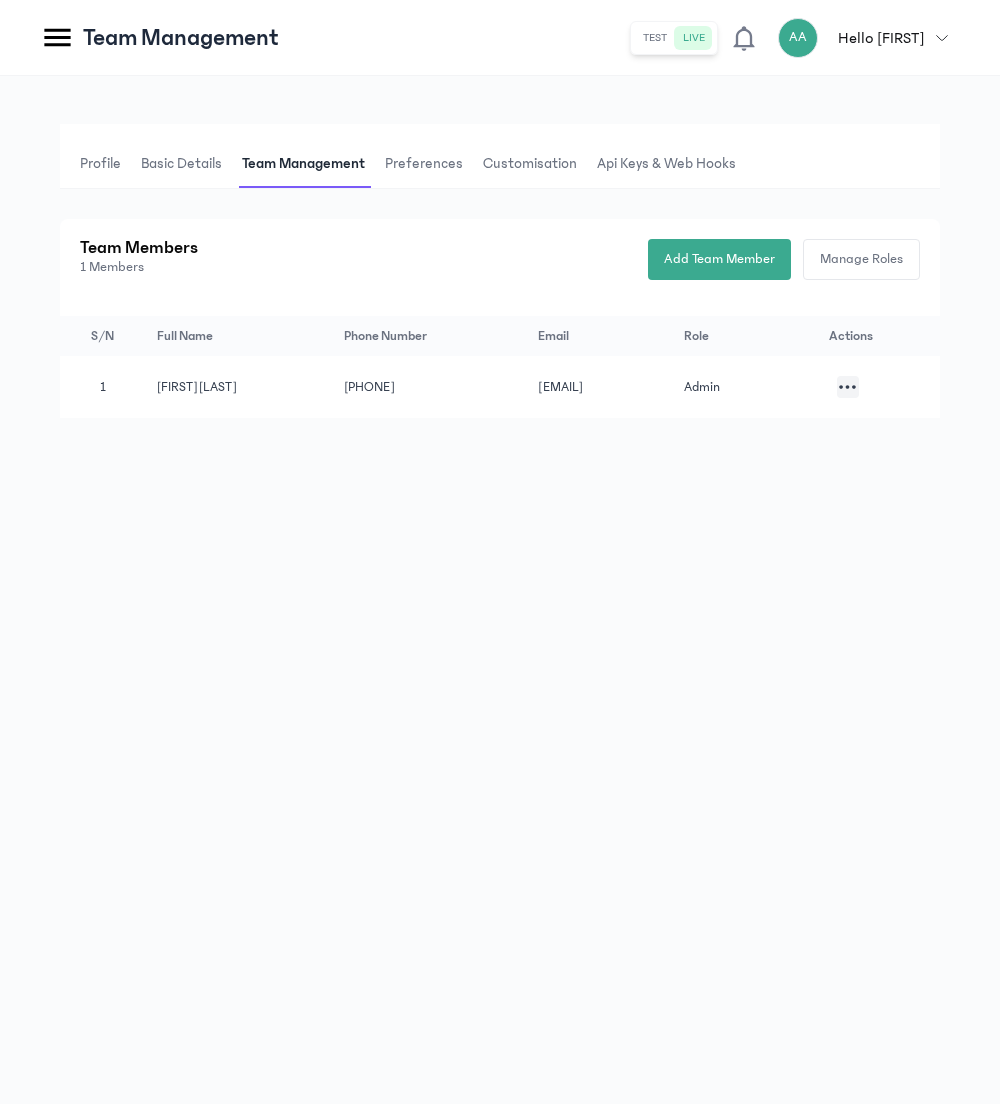 click on "Preferences" at bounding box center [424, 164] 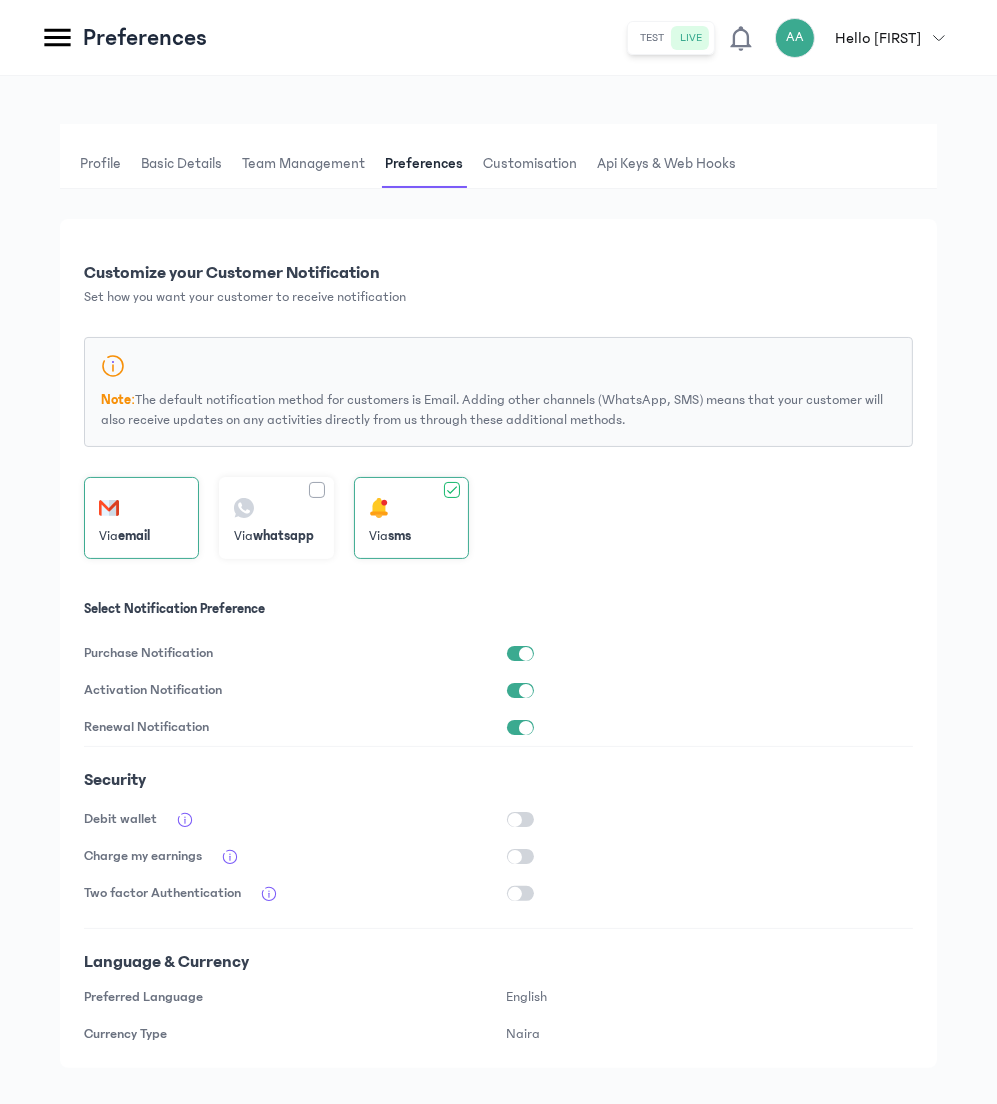 scroll, scrollTop: 34, scrollLeft: 0, axis: vertical 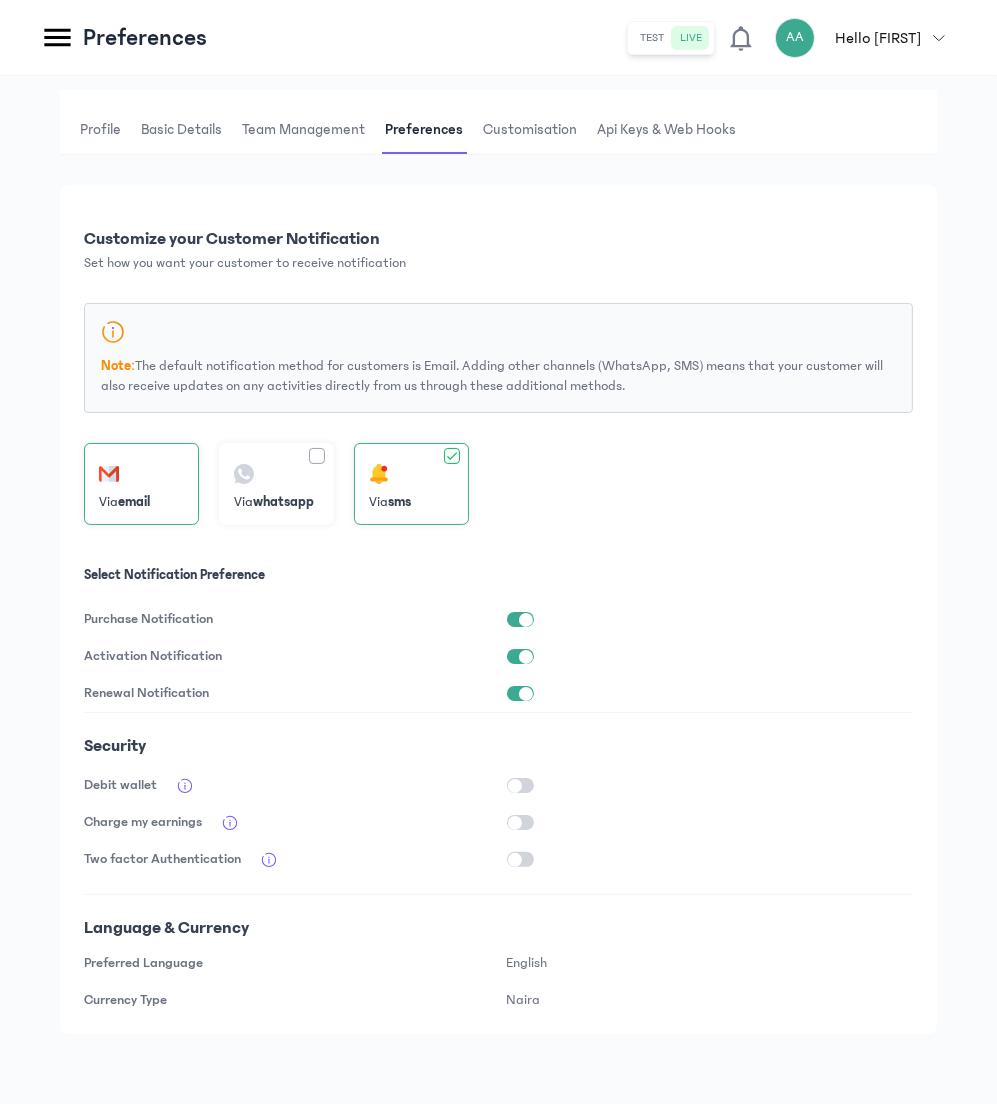 click on "Renewal Notification" 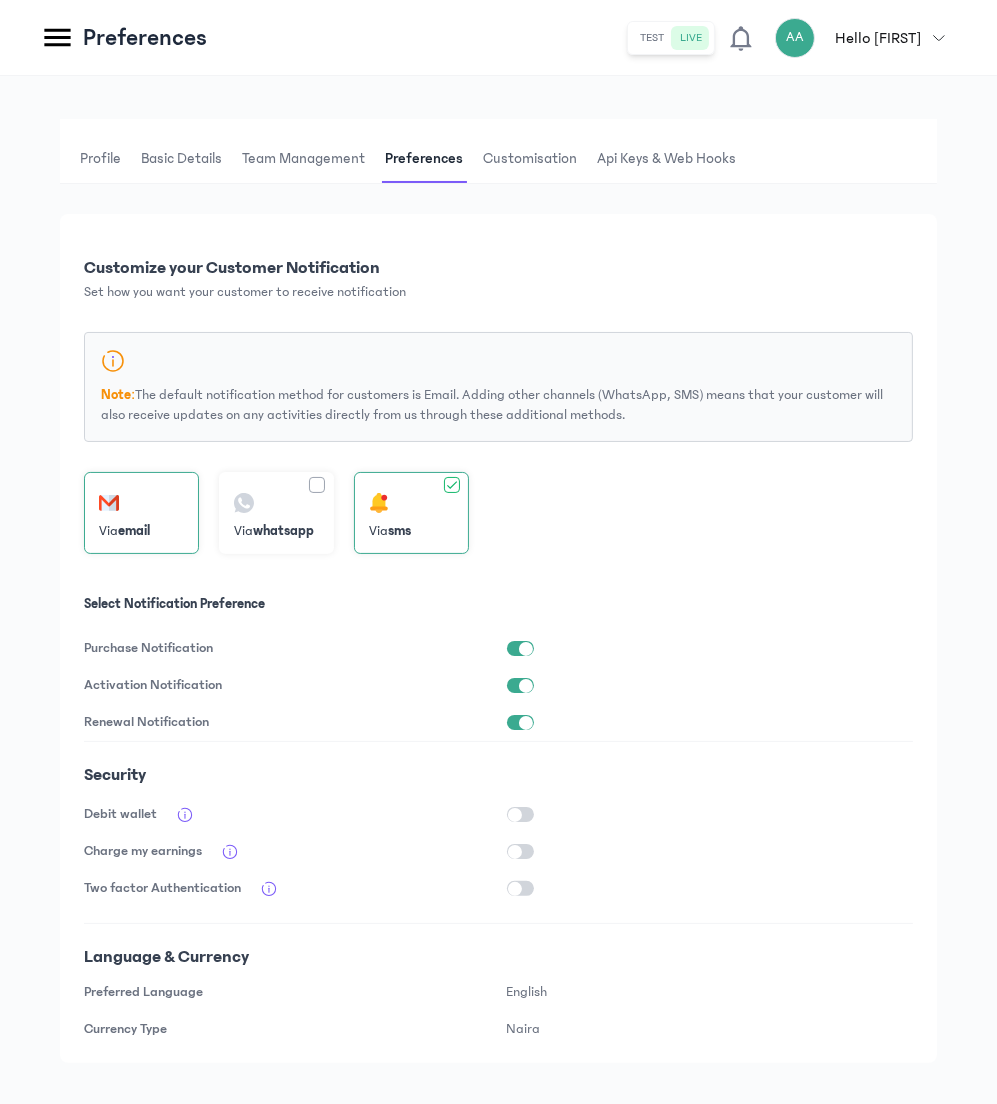 scroll, scrollTop: 0, scrollLeft: 0, axis: both 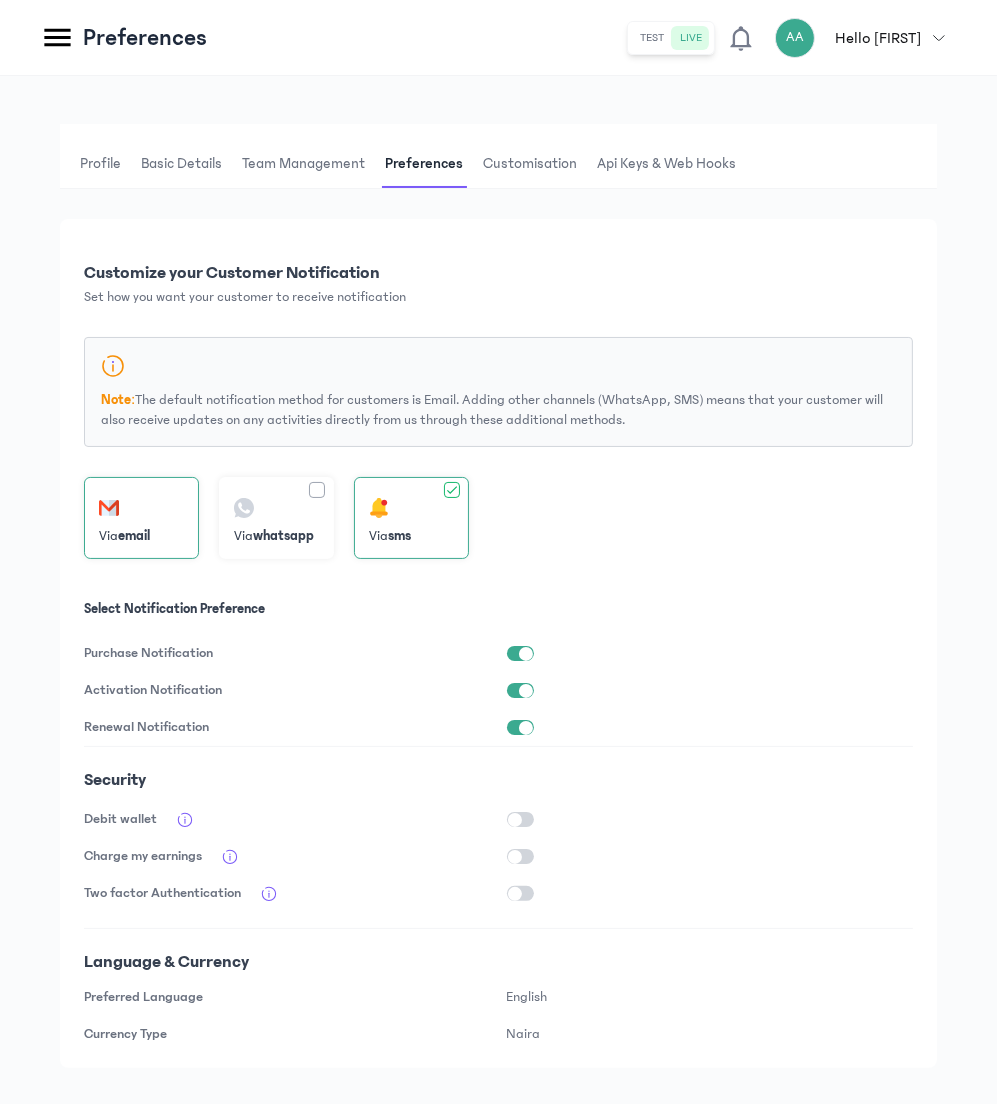 click on "Customisation" at bounding box center (530, 164) 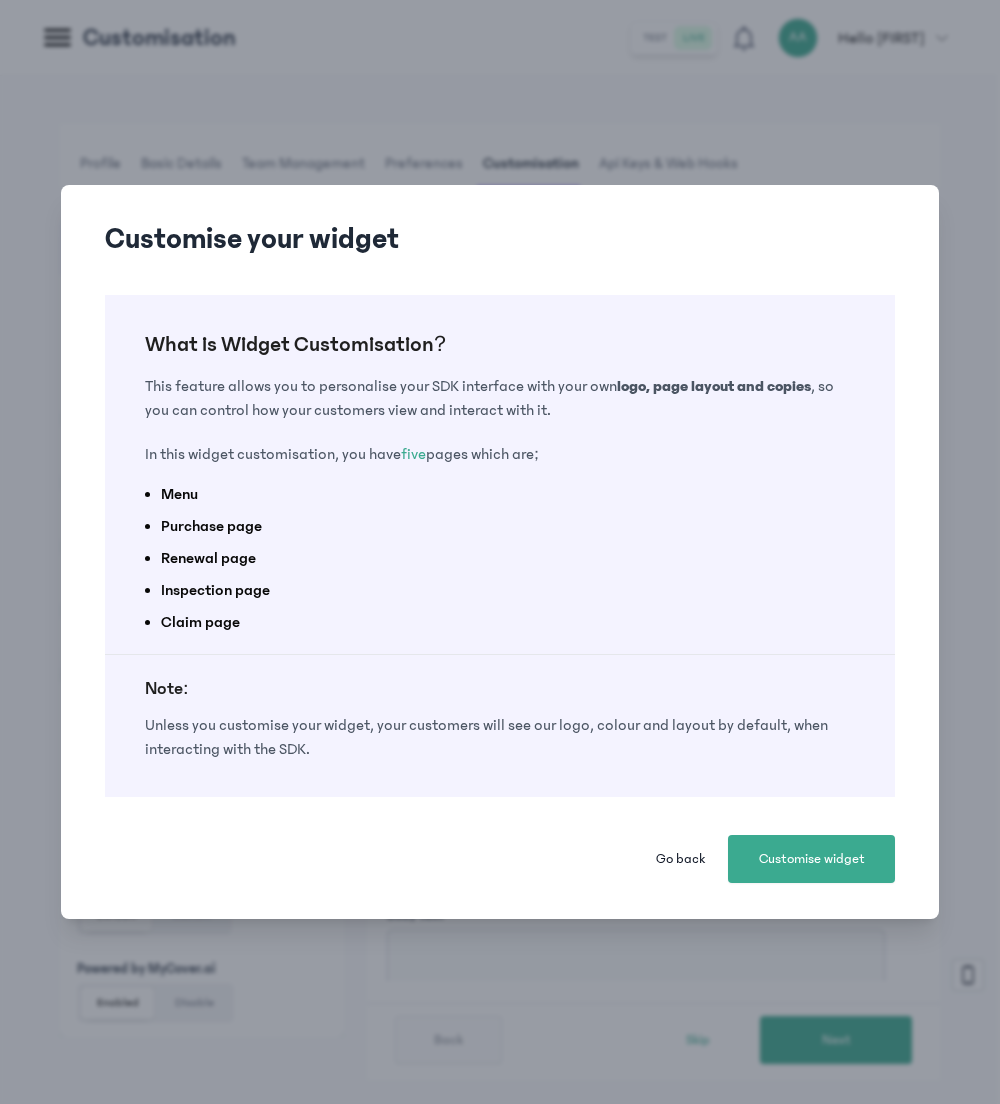 click on "What is Widget Customisation?   This feature allows you to personalise your SDK interface with your own  logo, page layout and copies , so you can control how your customers view and interact with it.   In this widget customisation, you have  five  pages which are;  Menu Purchase page Renewal page Inspection page Claim page Note:  Unless you customise your widget, your customers will see our logo, colour and layout by default, when interacting with the SDK." at bounding box center (500, 546) 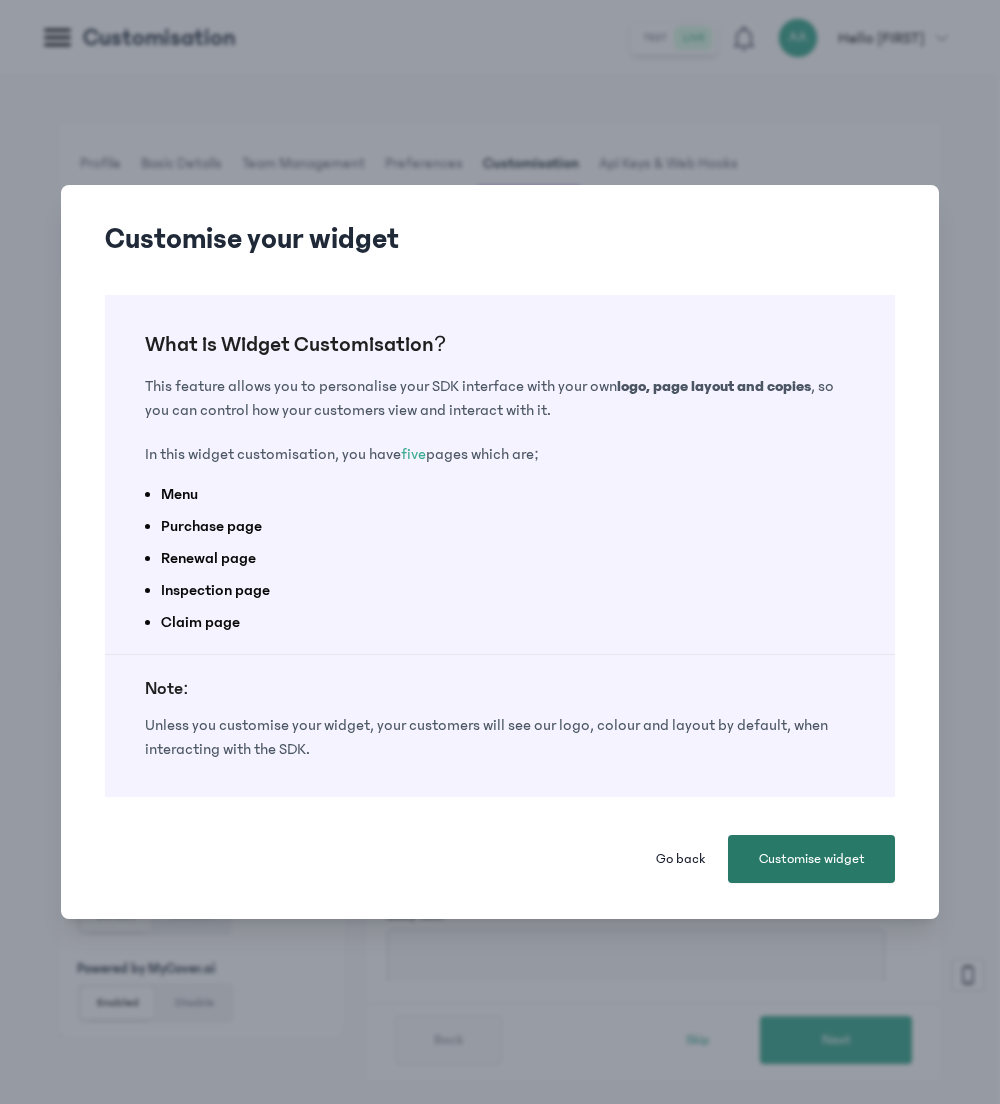 click on "Customise widget" 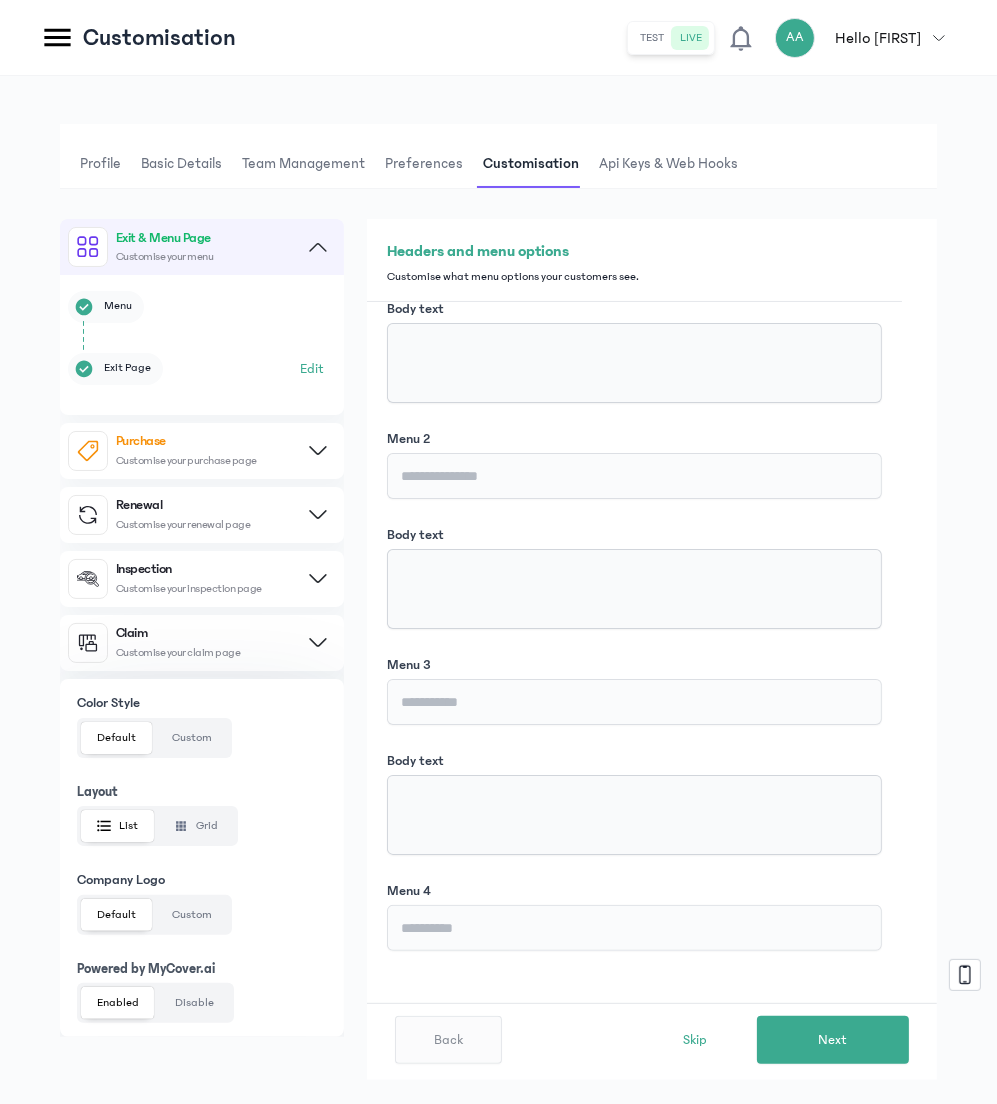 scroll, scrollTop: 498, scrollLeft: 0, axis: vertical 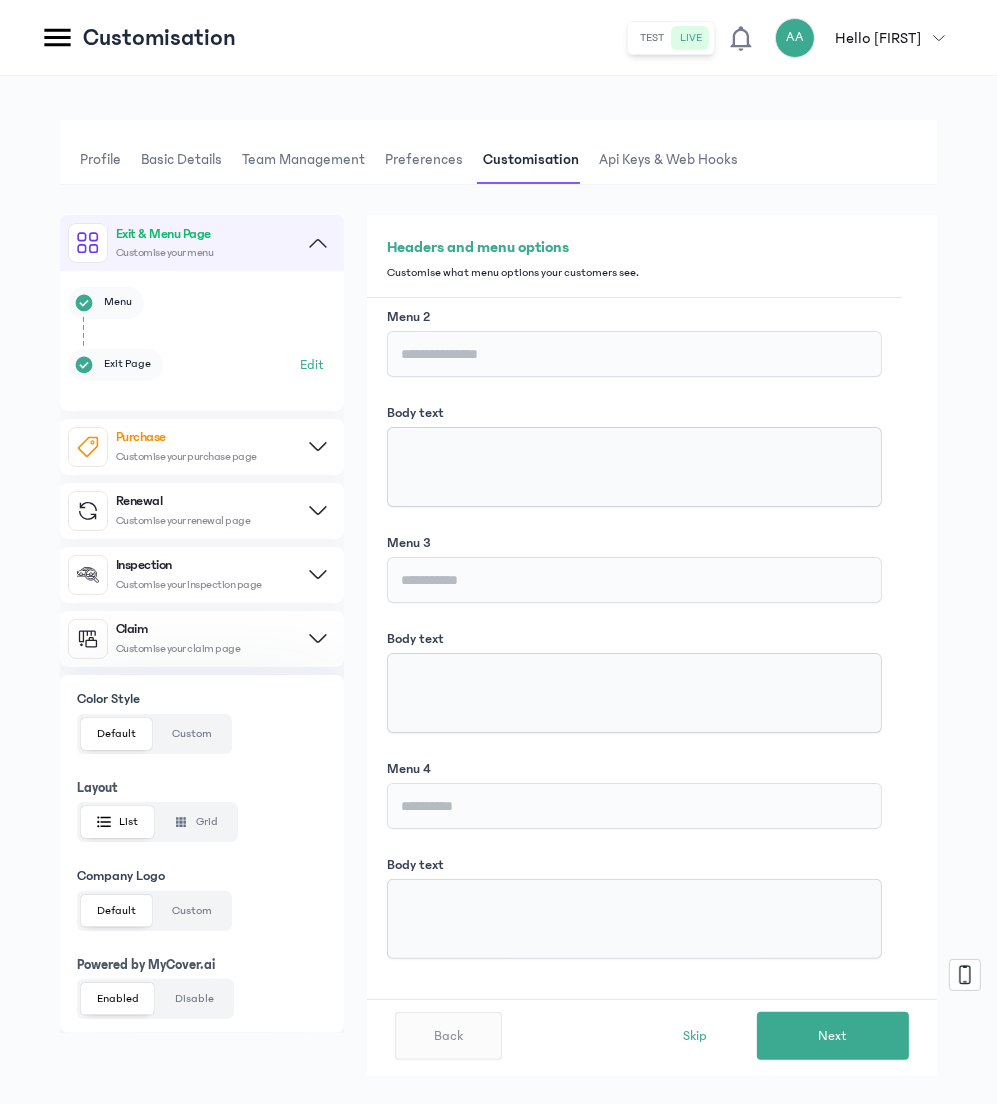 click on "Customise your purchase page" at bounding box center (186, 456) 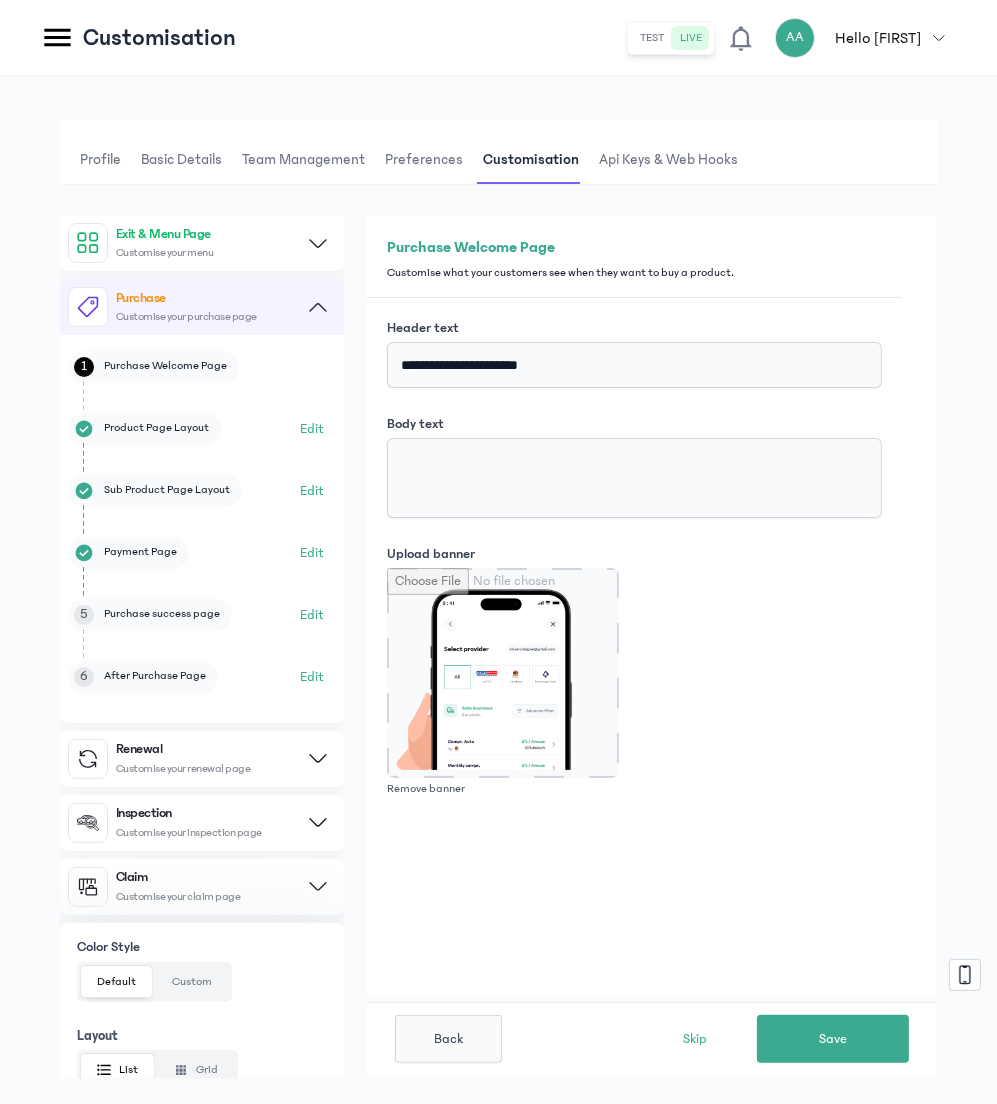 scroll, scrollTop: 0, scrollLeft: 0, axis: both 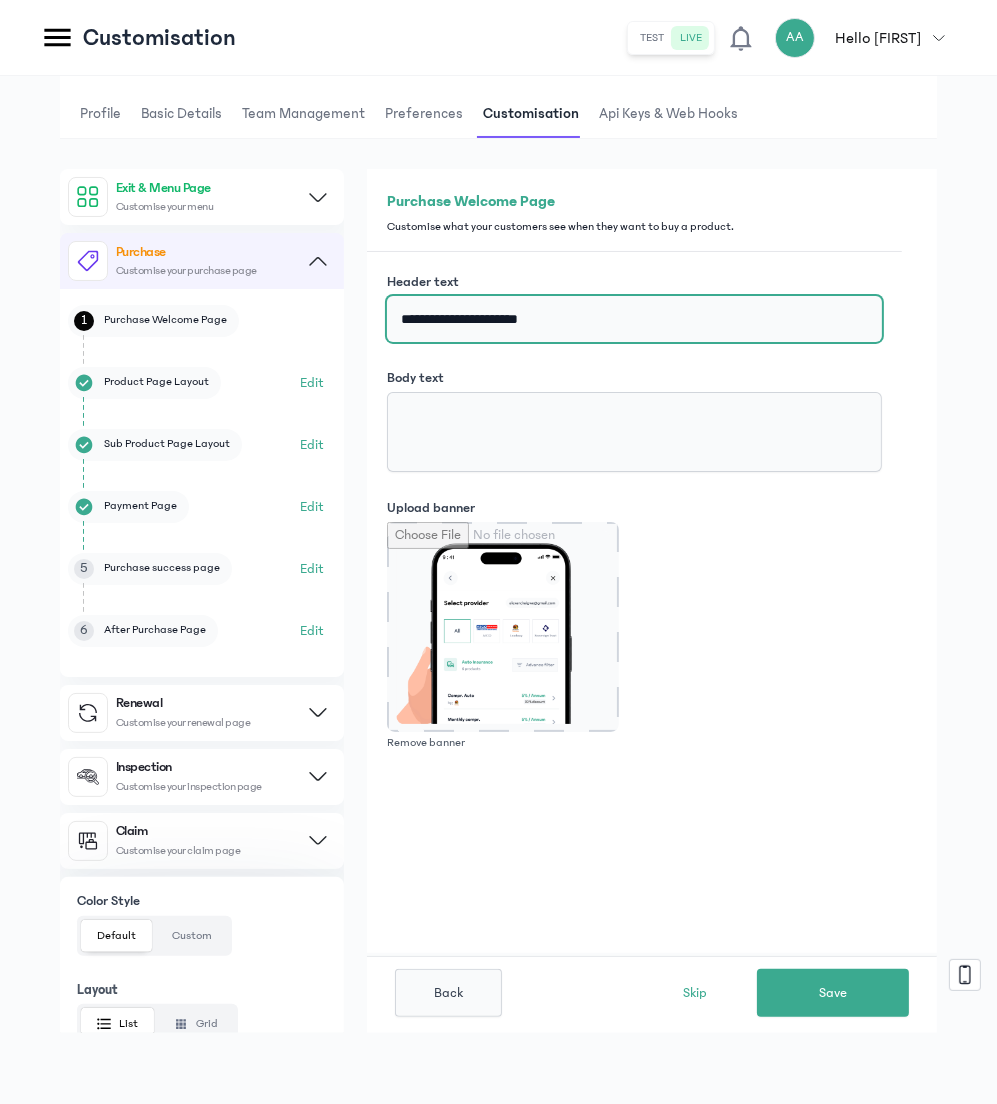 click on "**********" at bounding box center (634, 319) 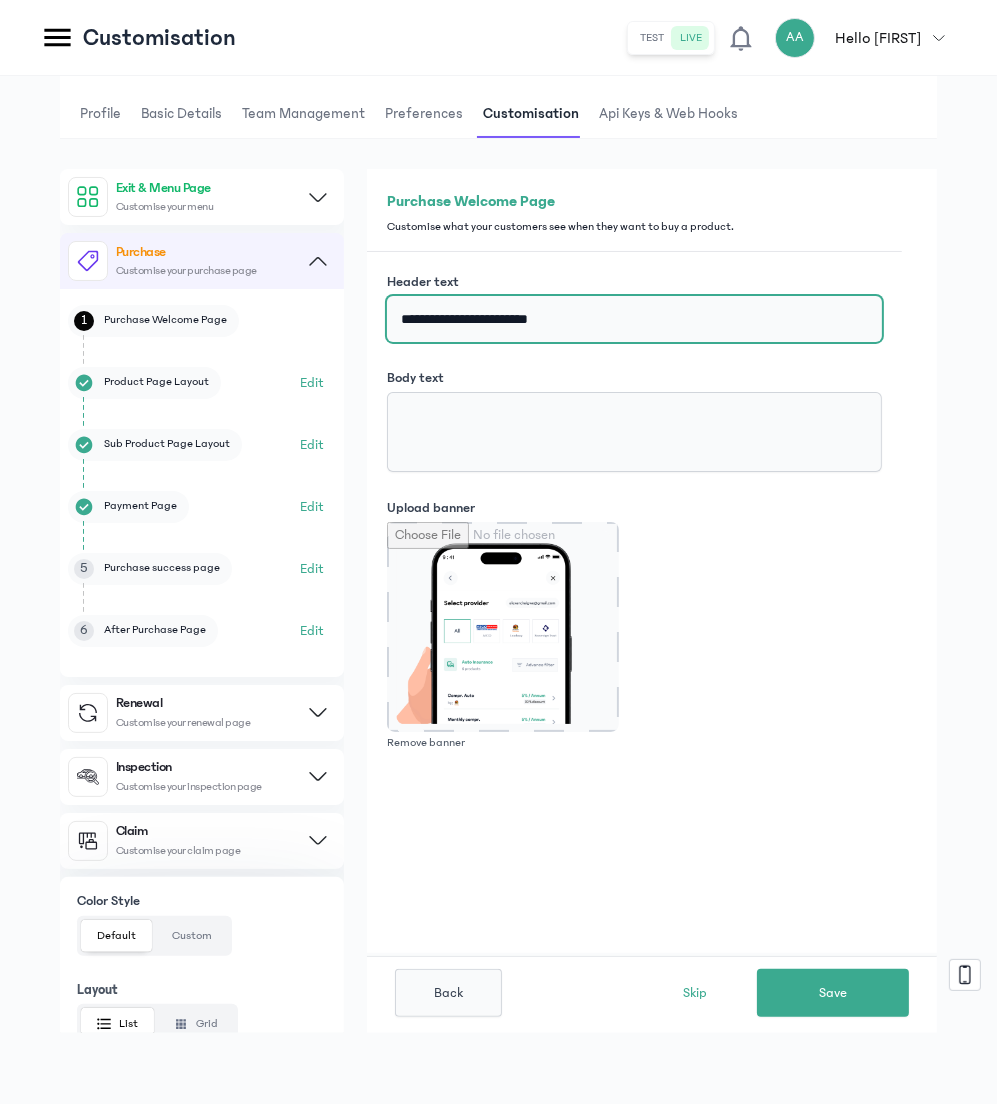 type on "**********" 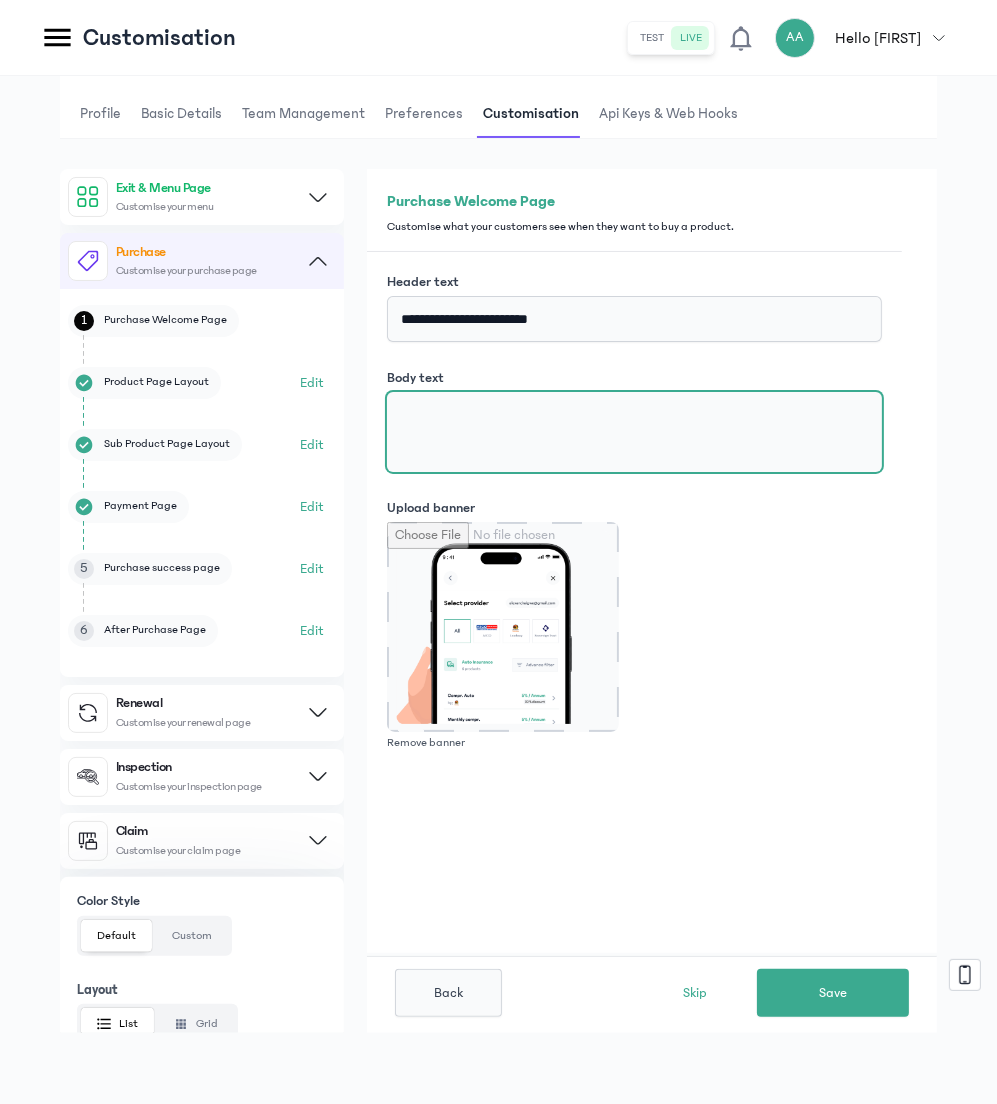 click on "Body text" at bounding box center (634, 432) 